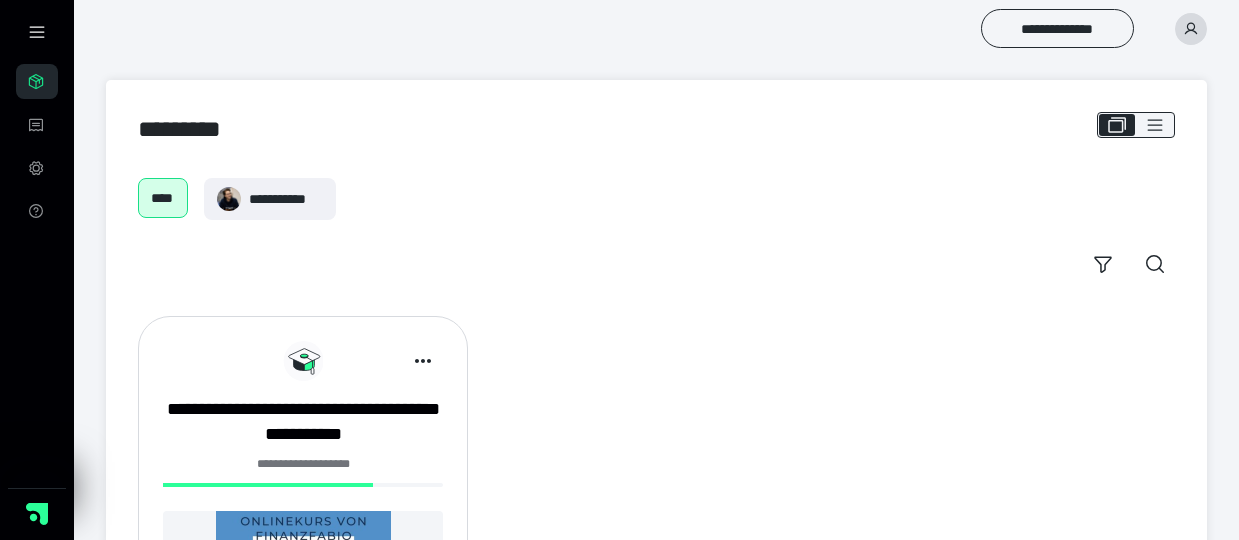 scroll, scrollTop: 105, scrollLeft: 0, axis: vertical 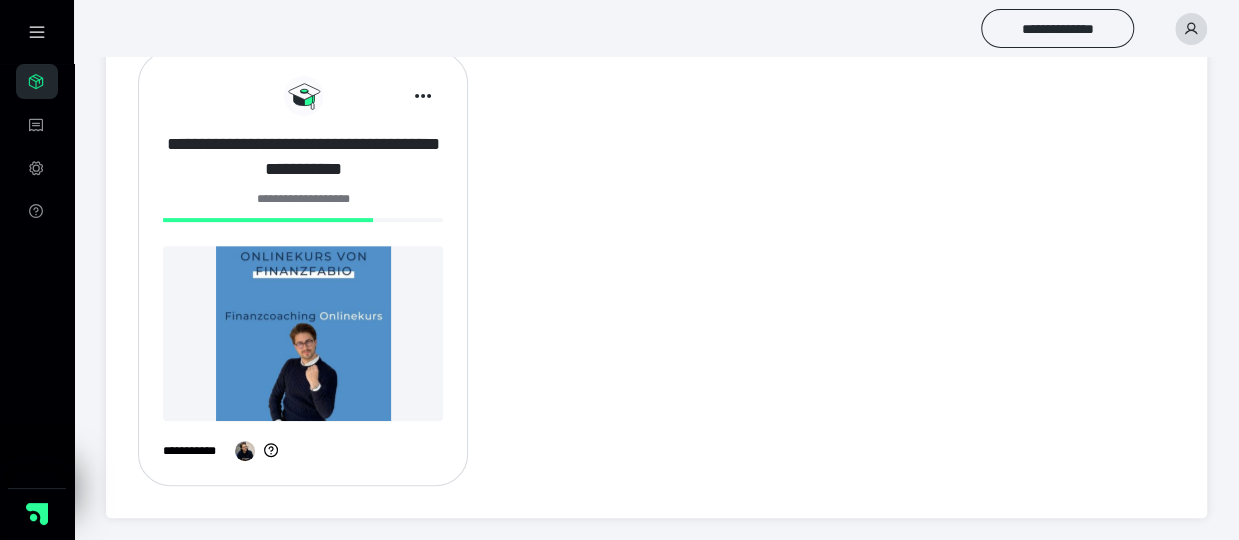 click on "**********" at bounding box center [303, 157] 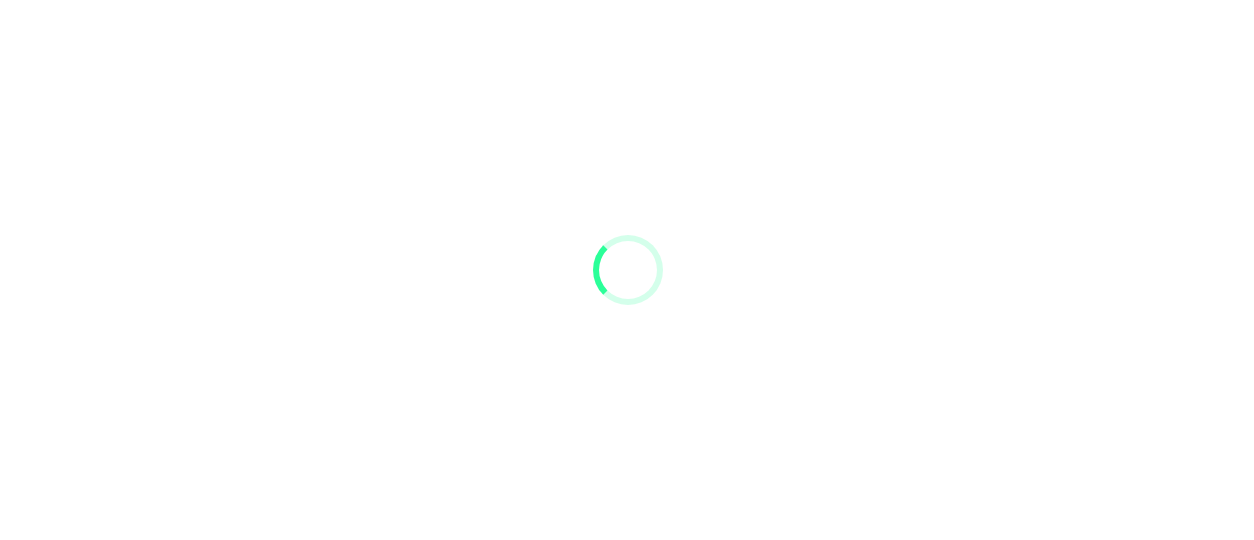 scroll, scrollTop: 0, scrollLeft: 0, axis: both 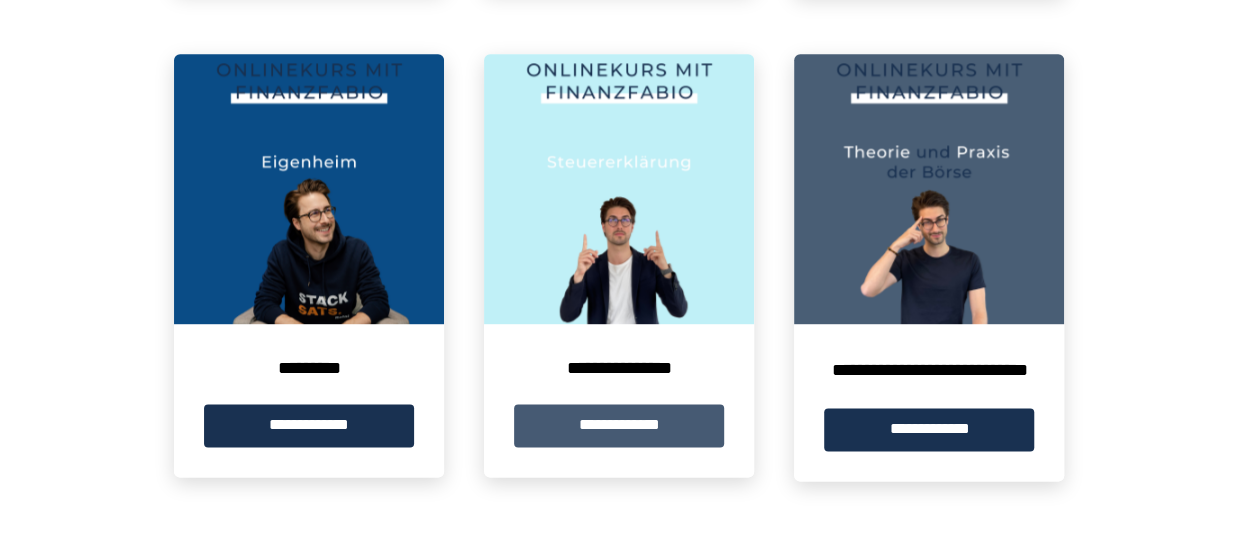 click on "**********" at bounding box center (619, 425) 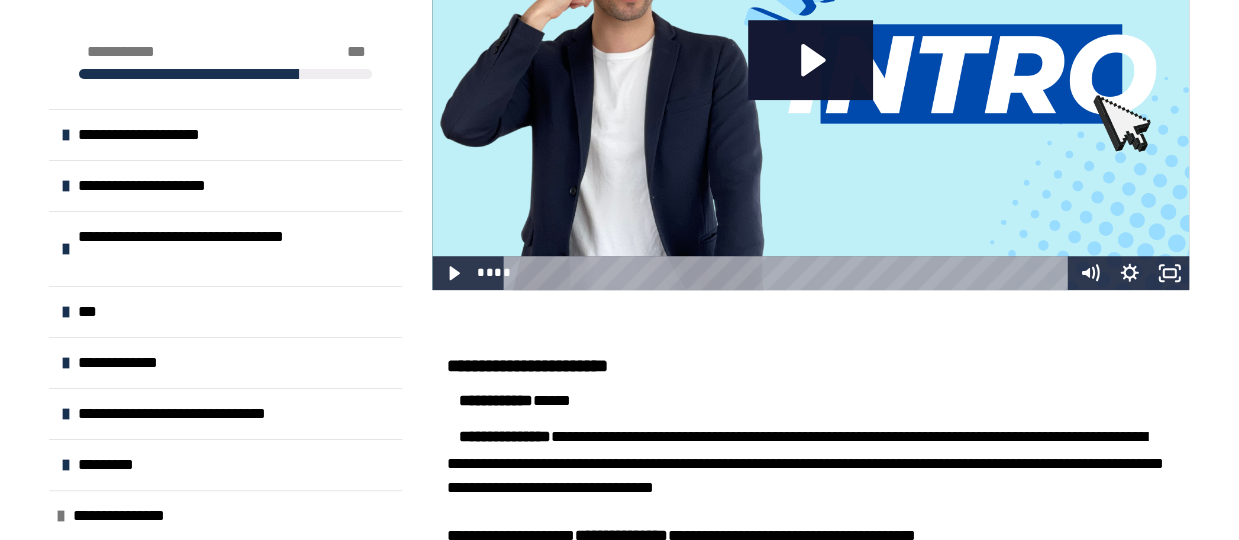 scroll, scrollTop: 647, scrollLeft: 0, axis: vertical 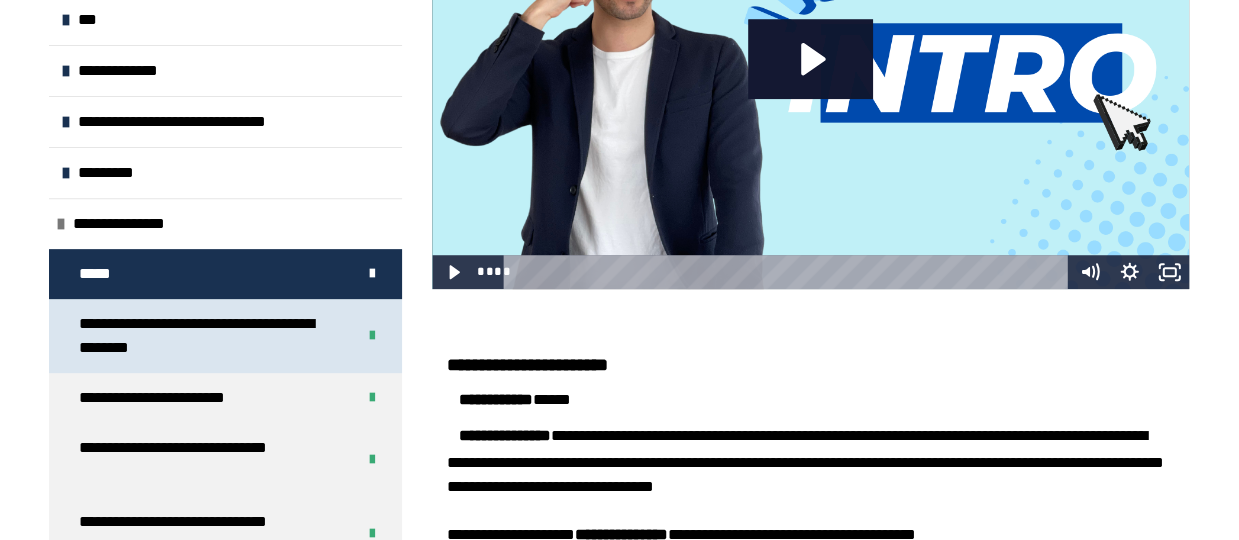click on "**********" at bounding box center [202, 336] 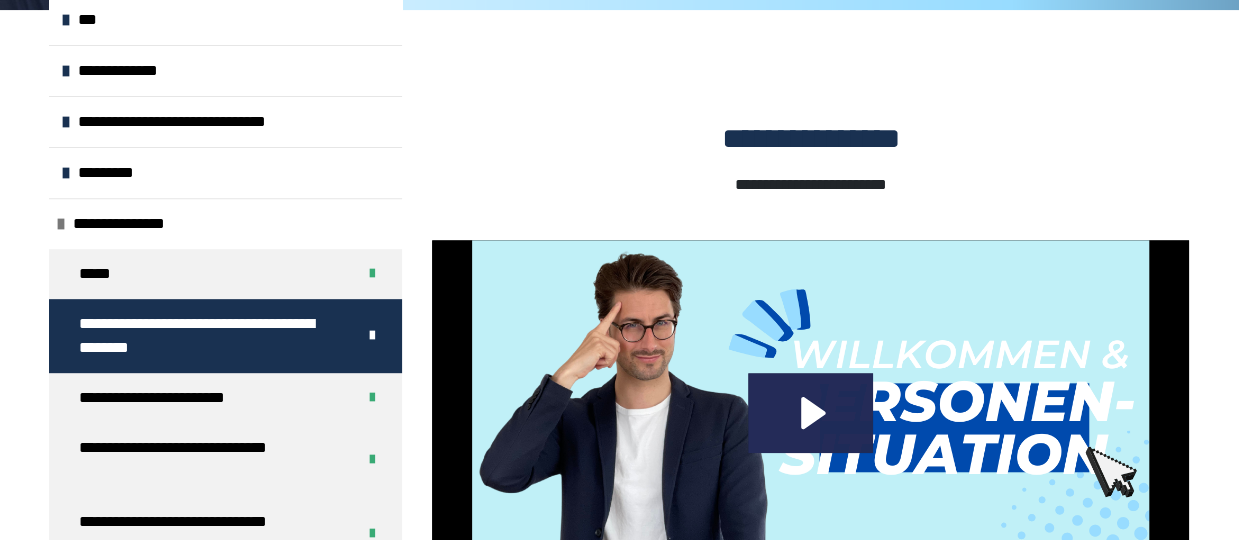 click 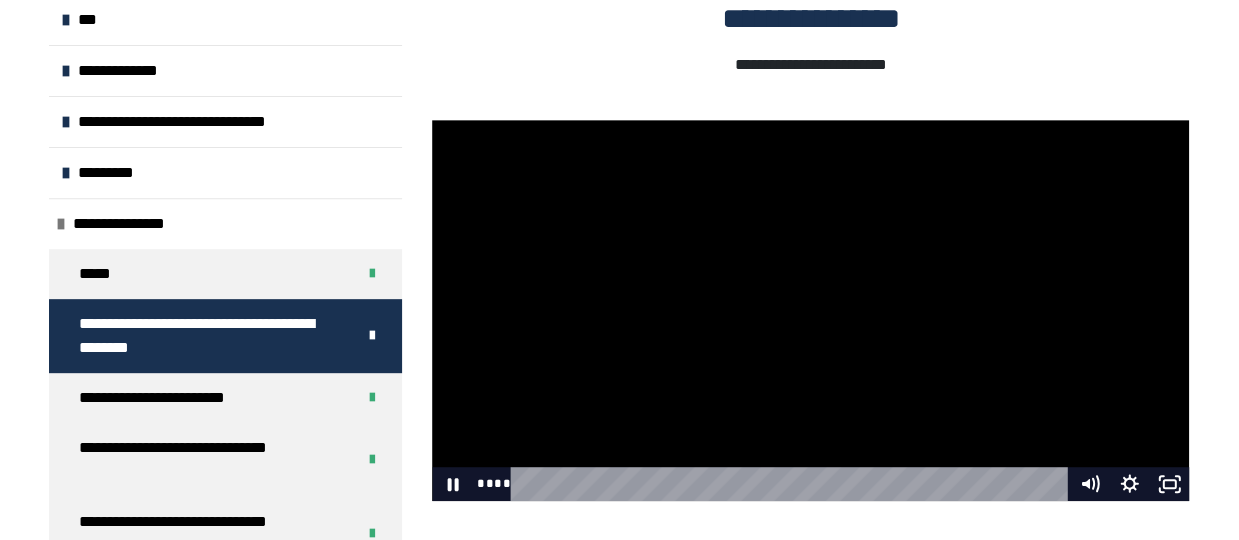 scroll, scrollTop: 396, scrollLeft: 0, axis: vertical 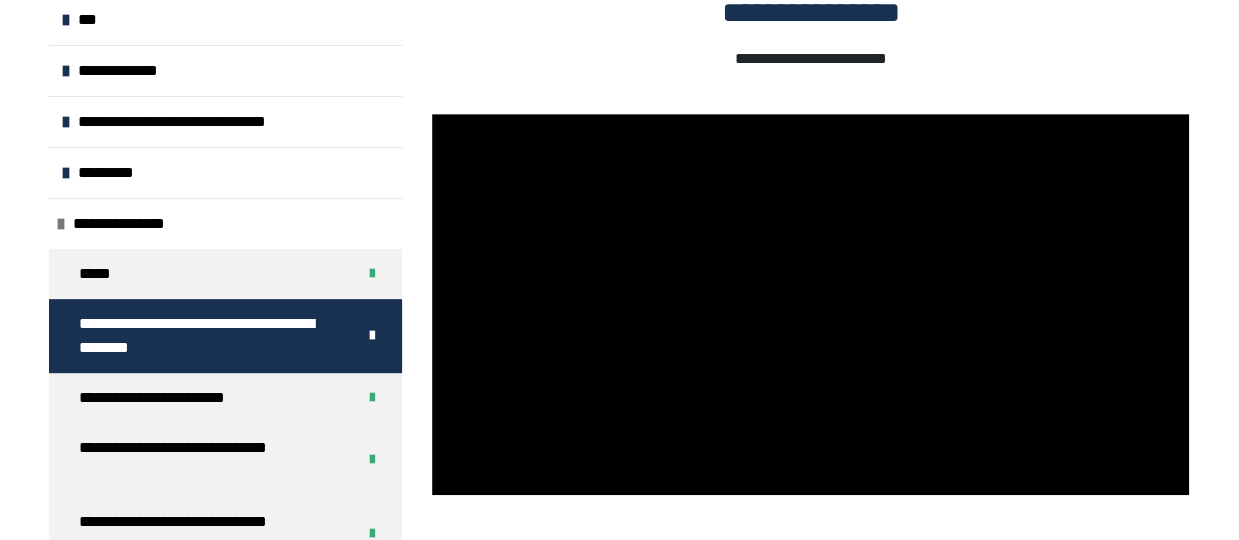 type 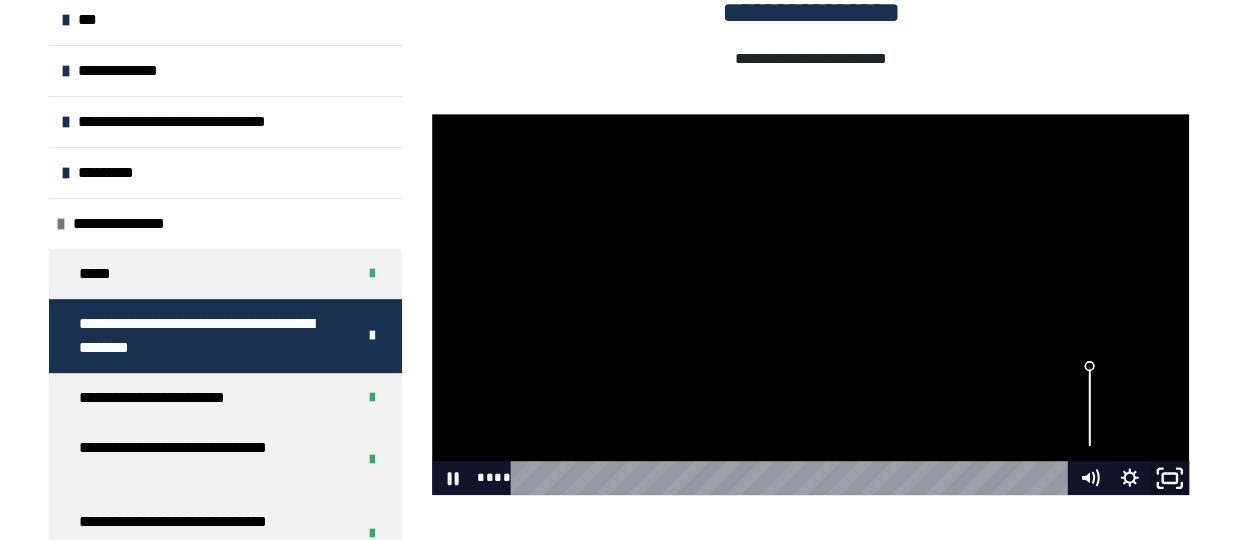 click 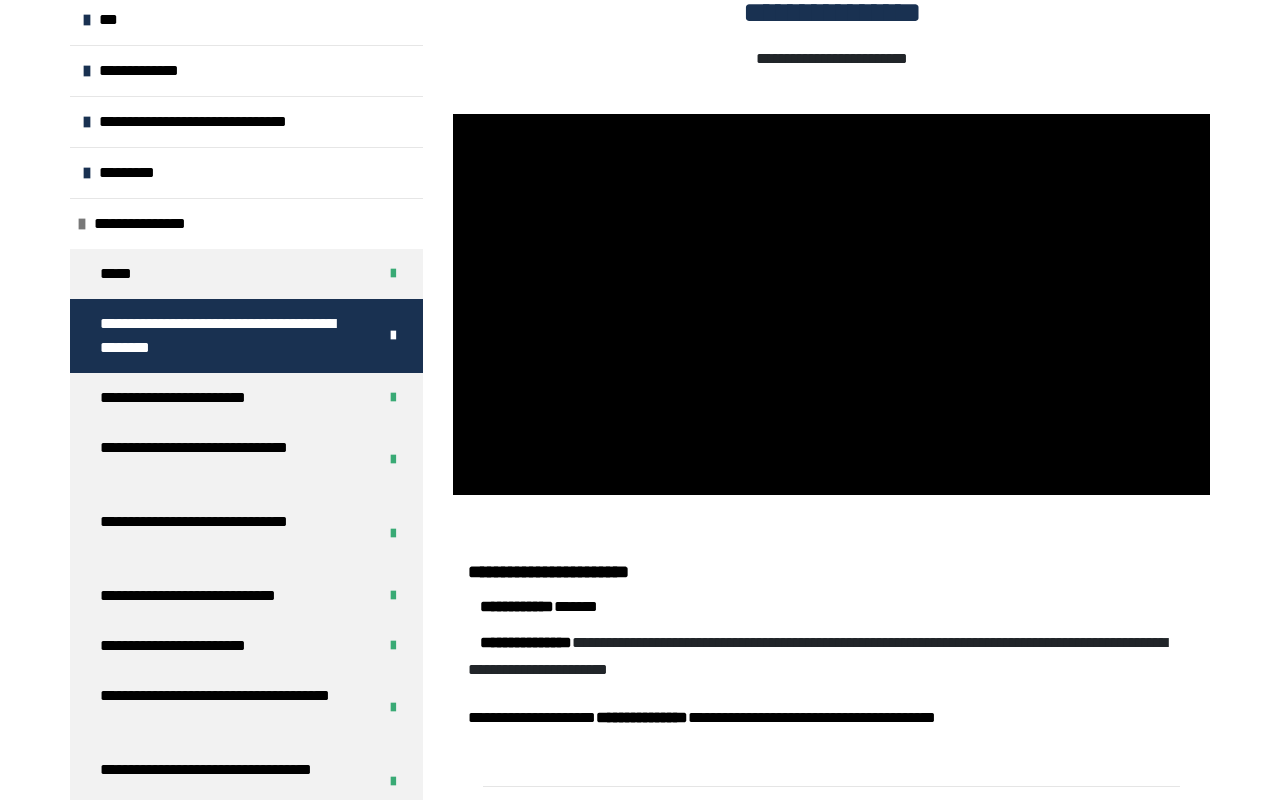 type 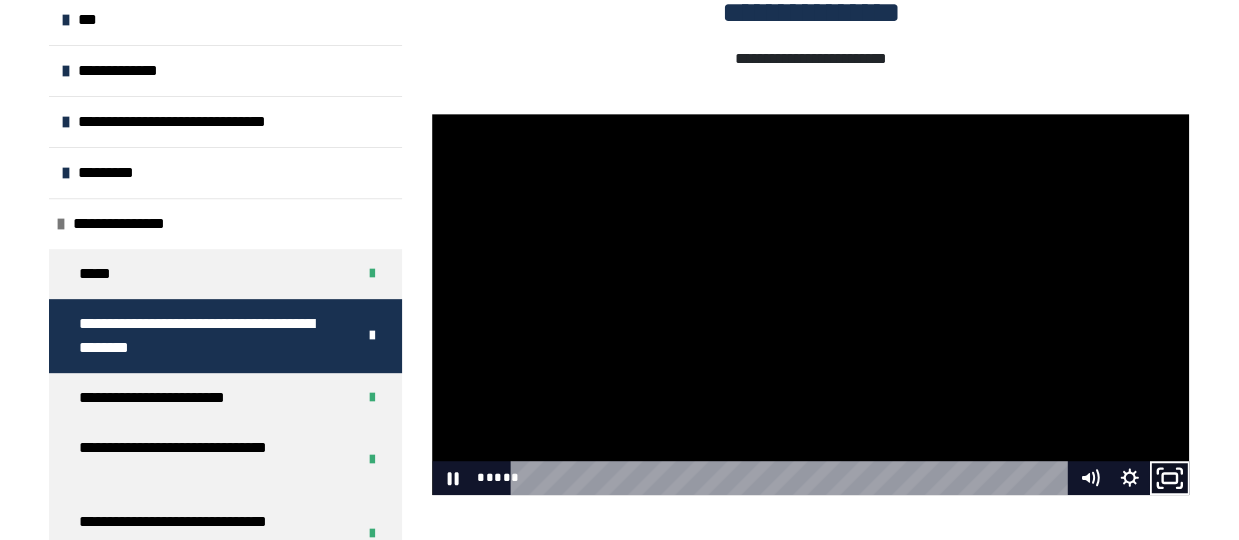 click 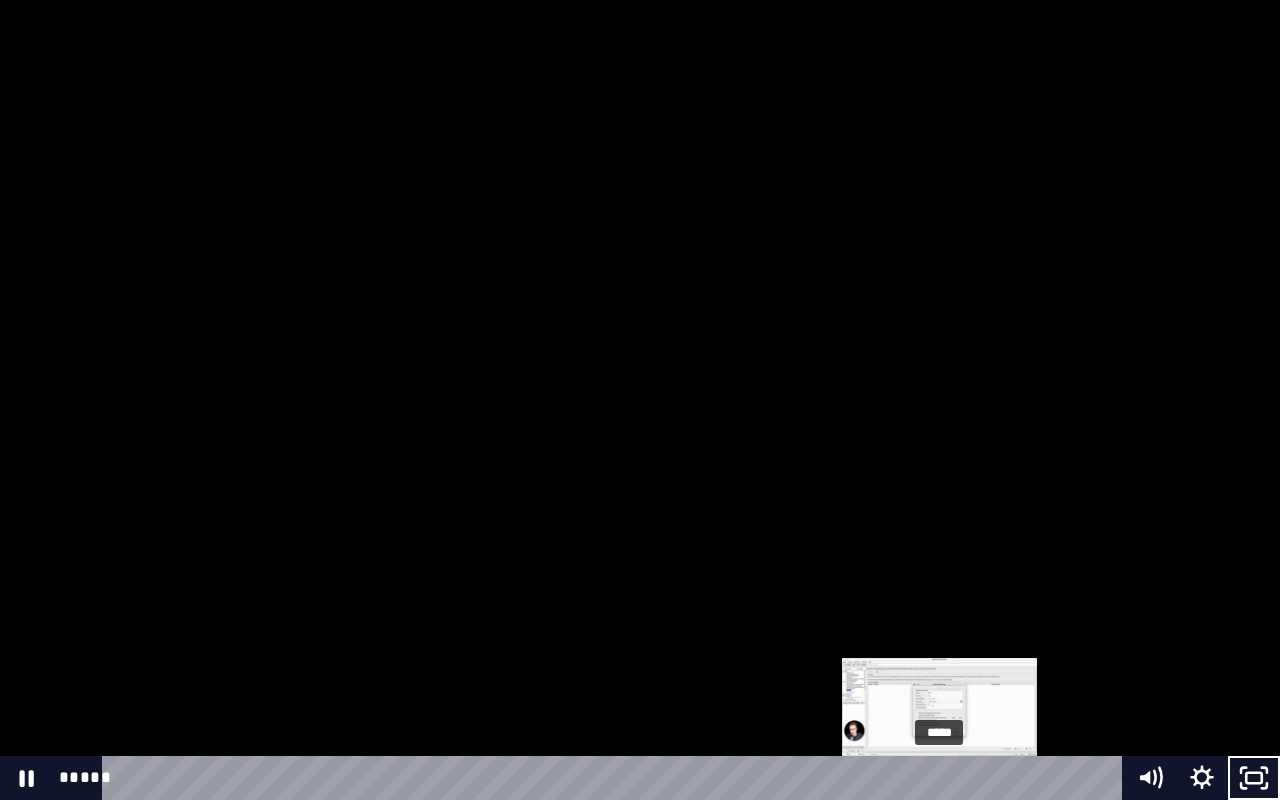 click on "*****" at bounding box center [616, 778] 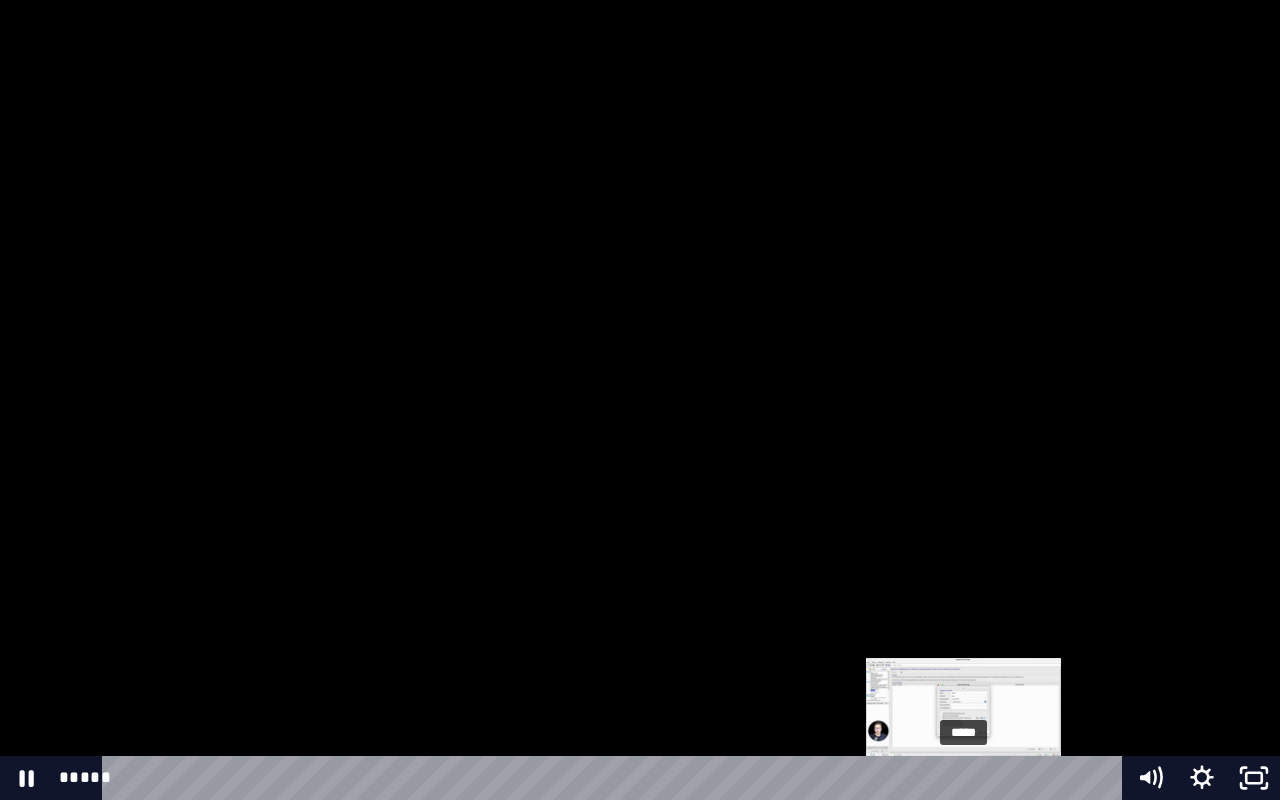 click on "*****" at bounding box center (616, 778) 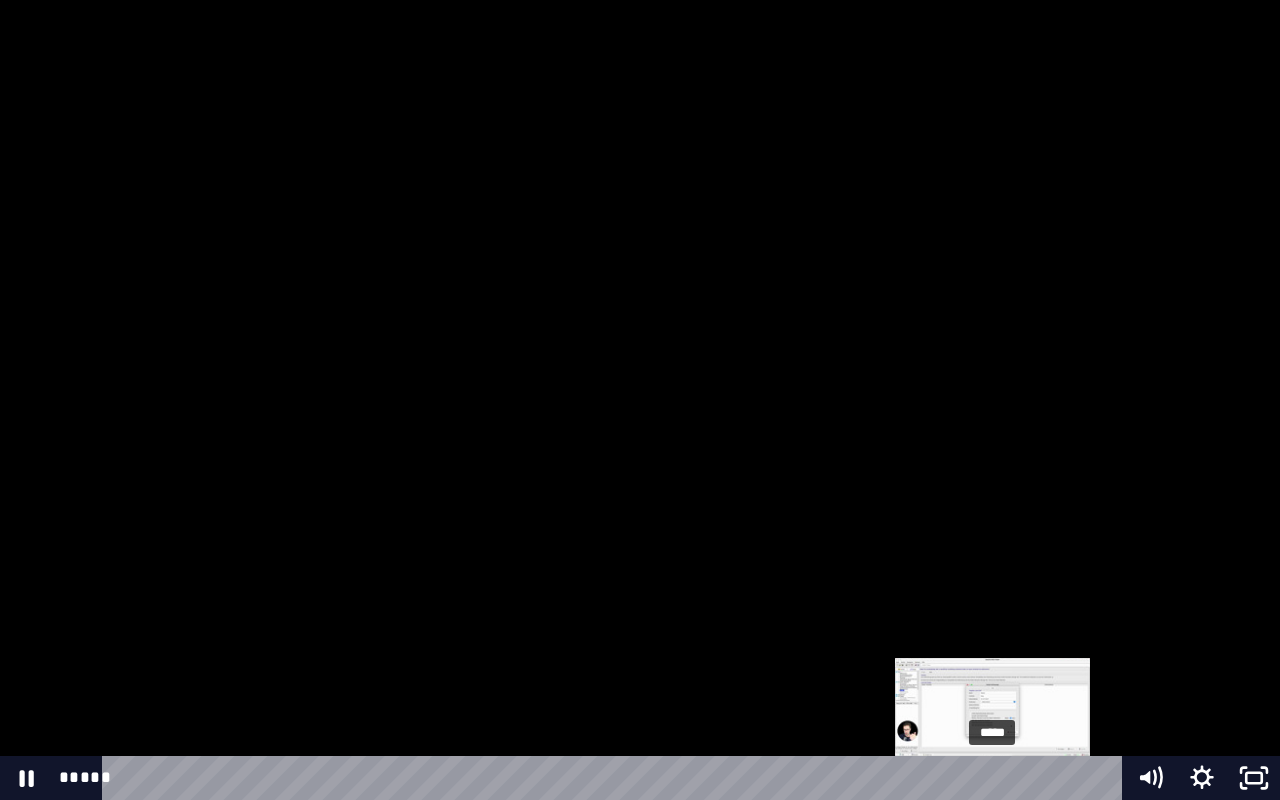 click on "*****" at bounding box center [616, 778] 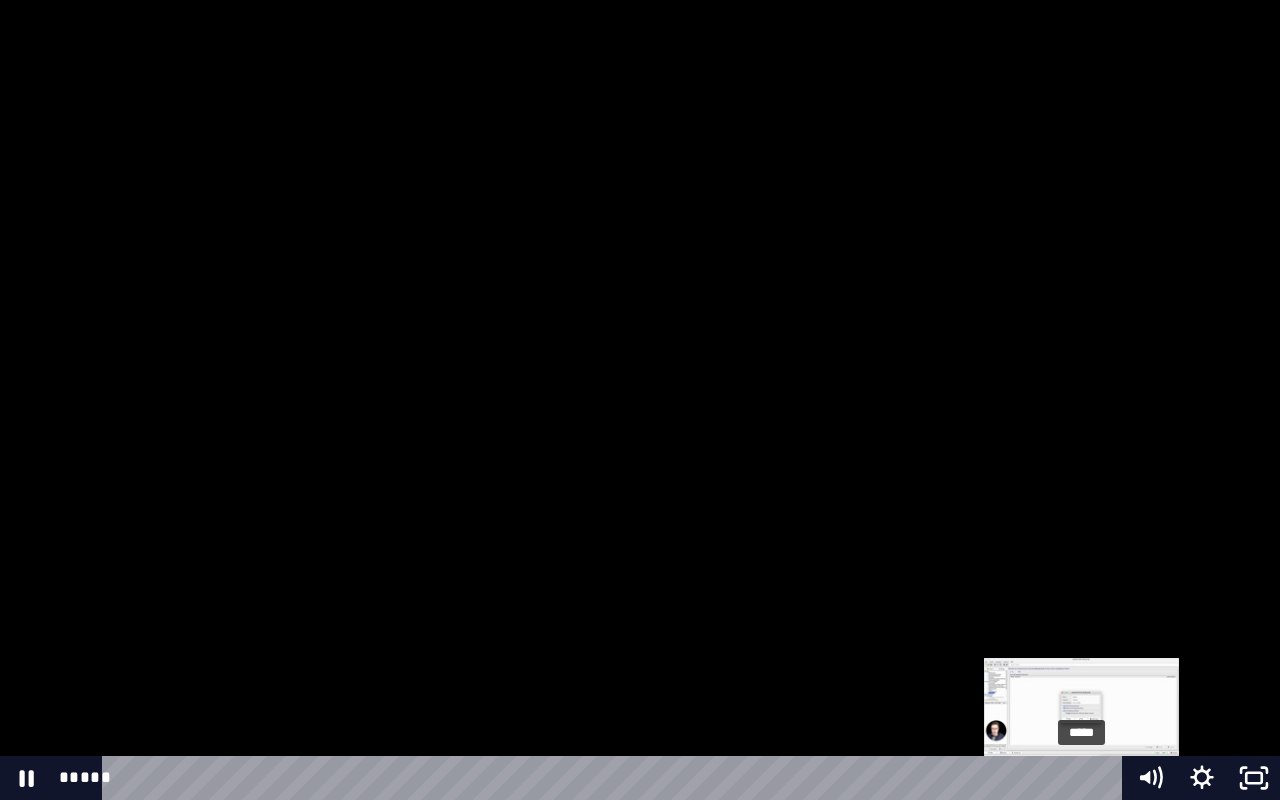 click on "*****" at bounding box center (616, 778) 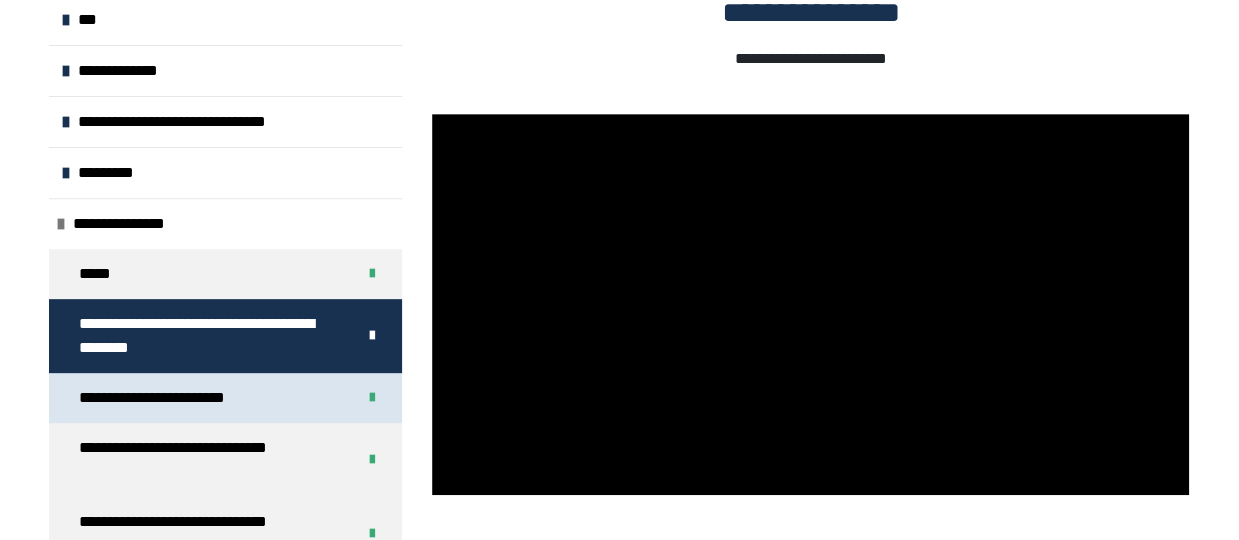 click on "**********" at bounding box center [184, 398] 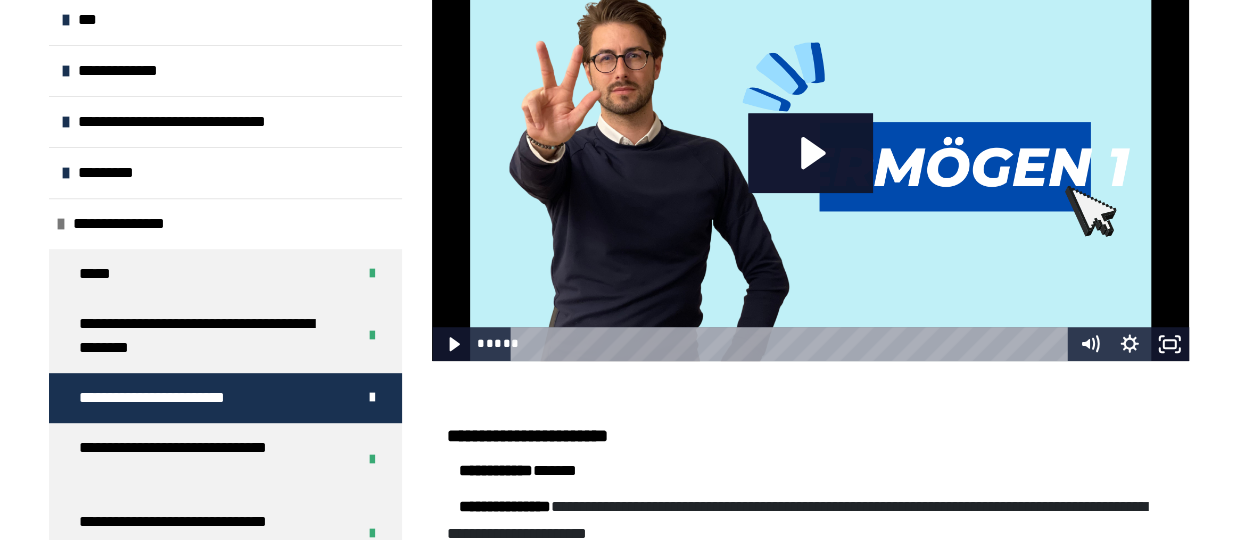 scroll, scrollTop: 528, scrollLeft: 0, axis: vertical 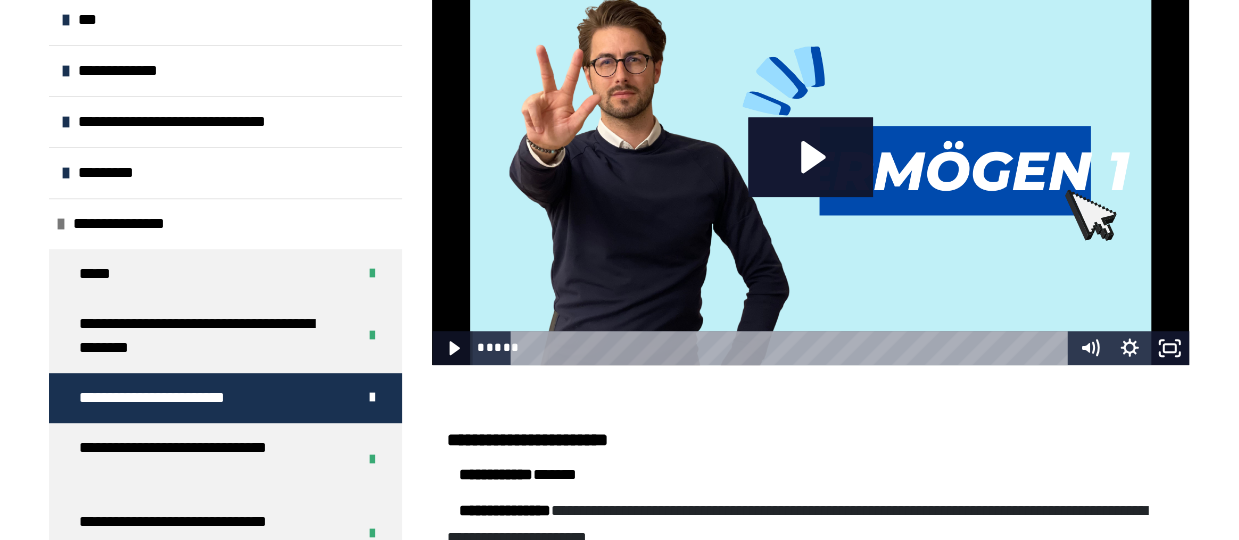 click 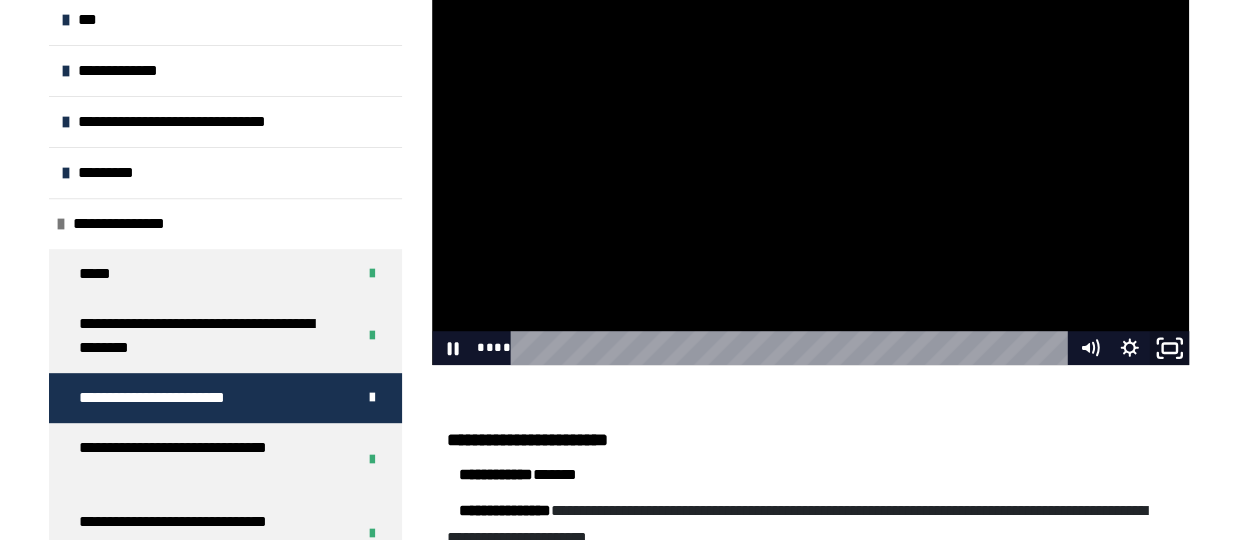 click 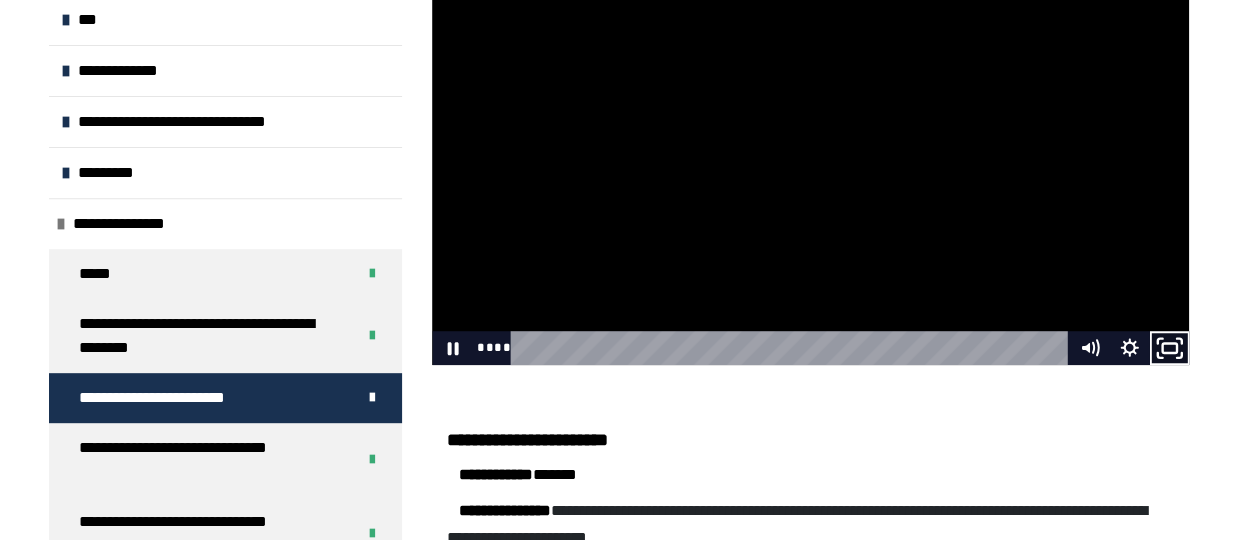click 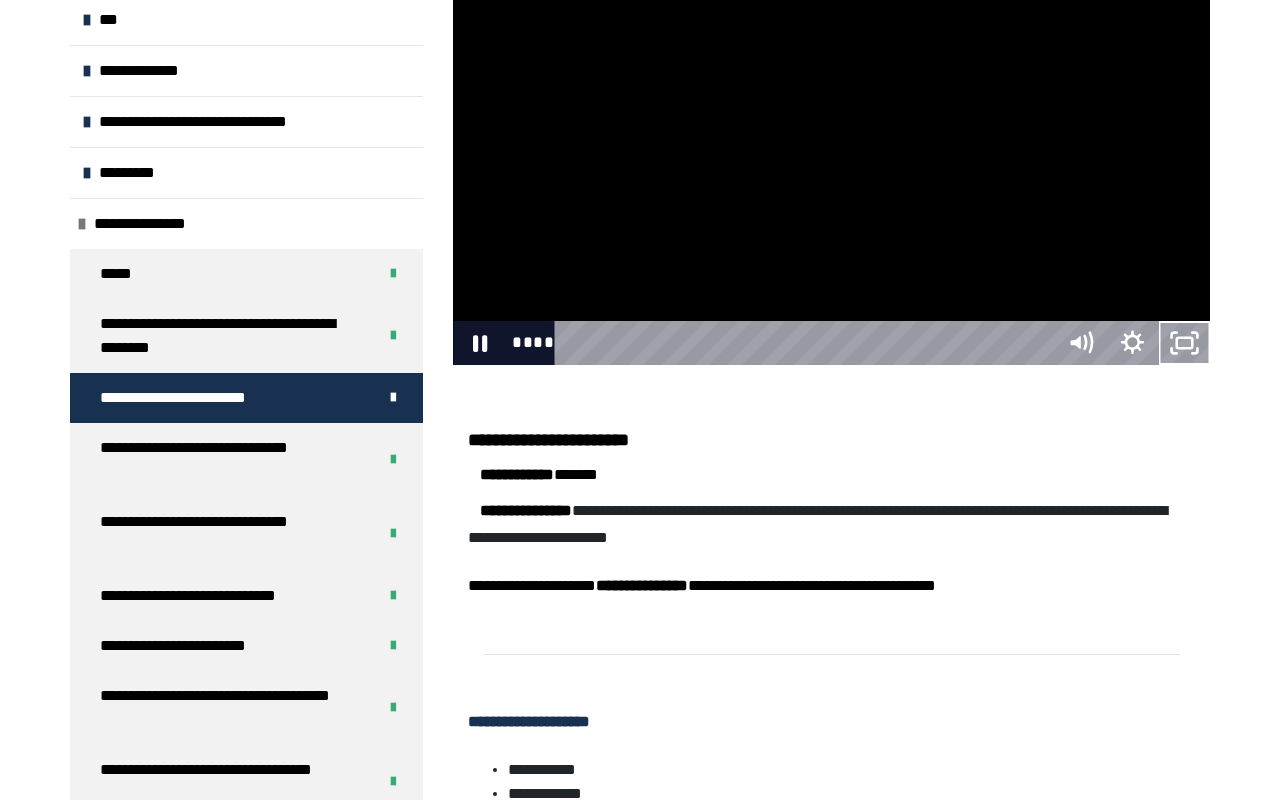type 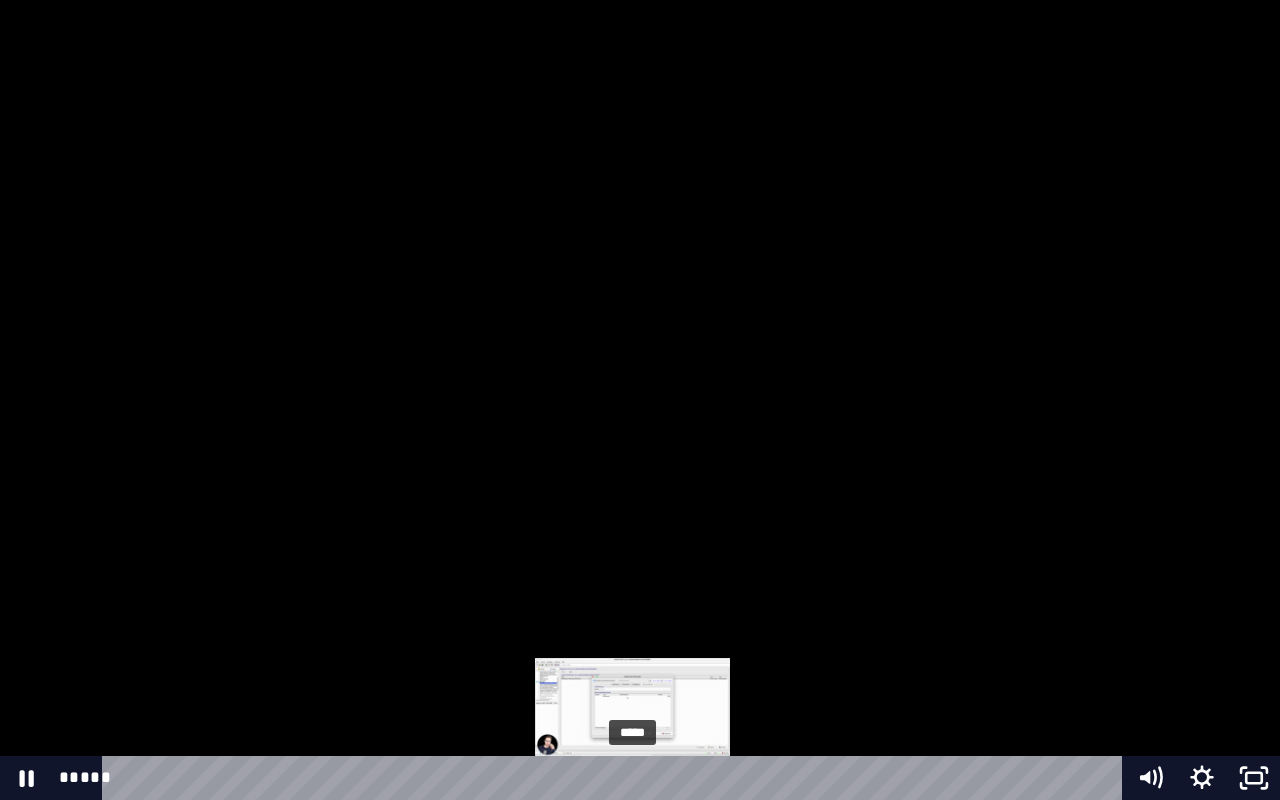 click on "*****" at bounding box center (616, 778) 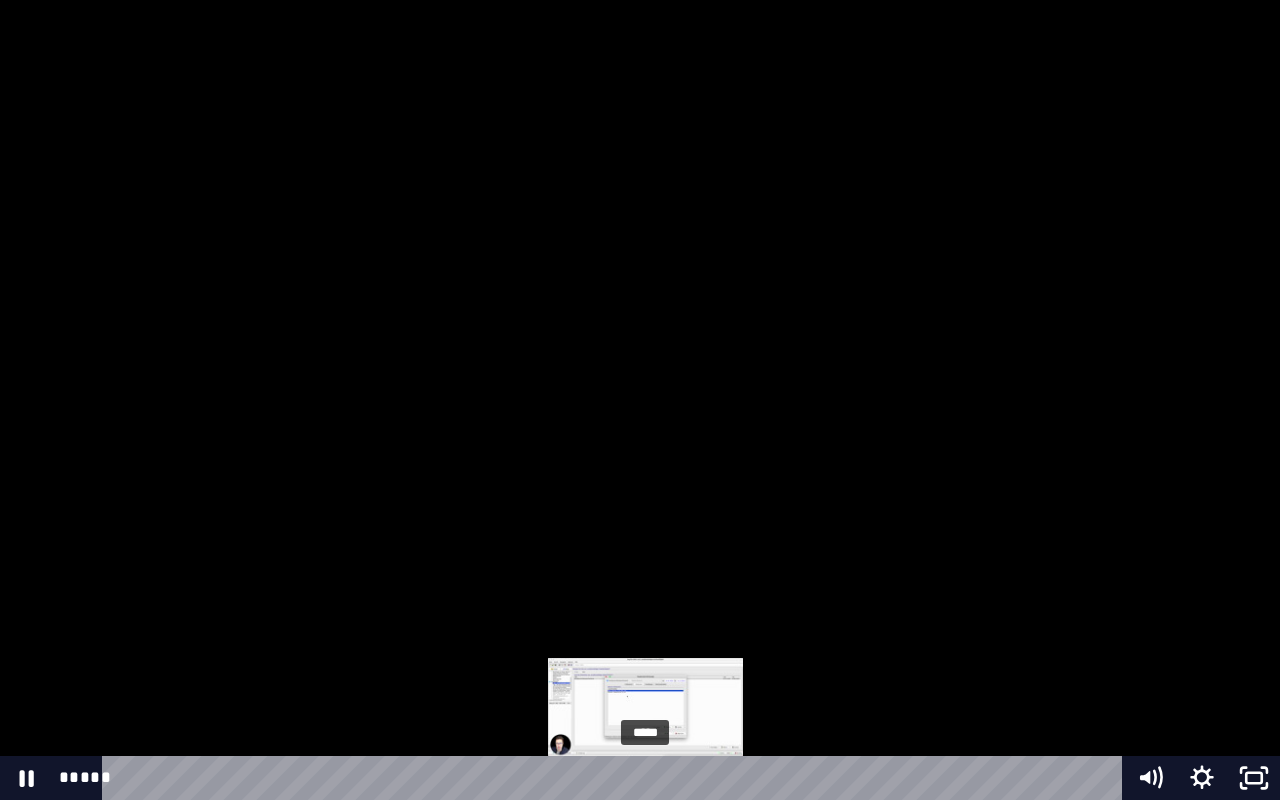 click on "*****" at bounding box center (616, 778) 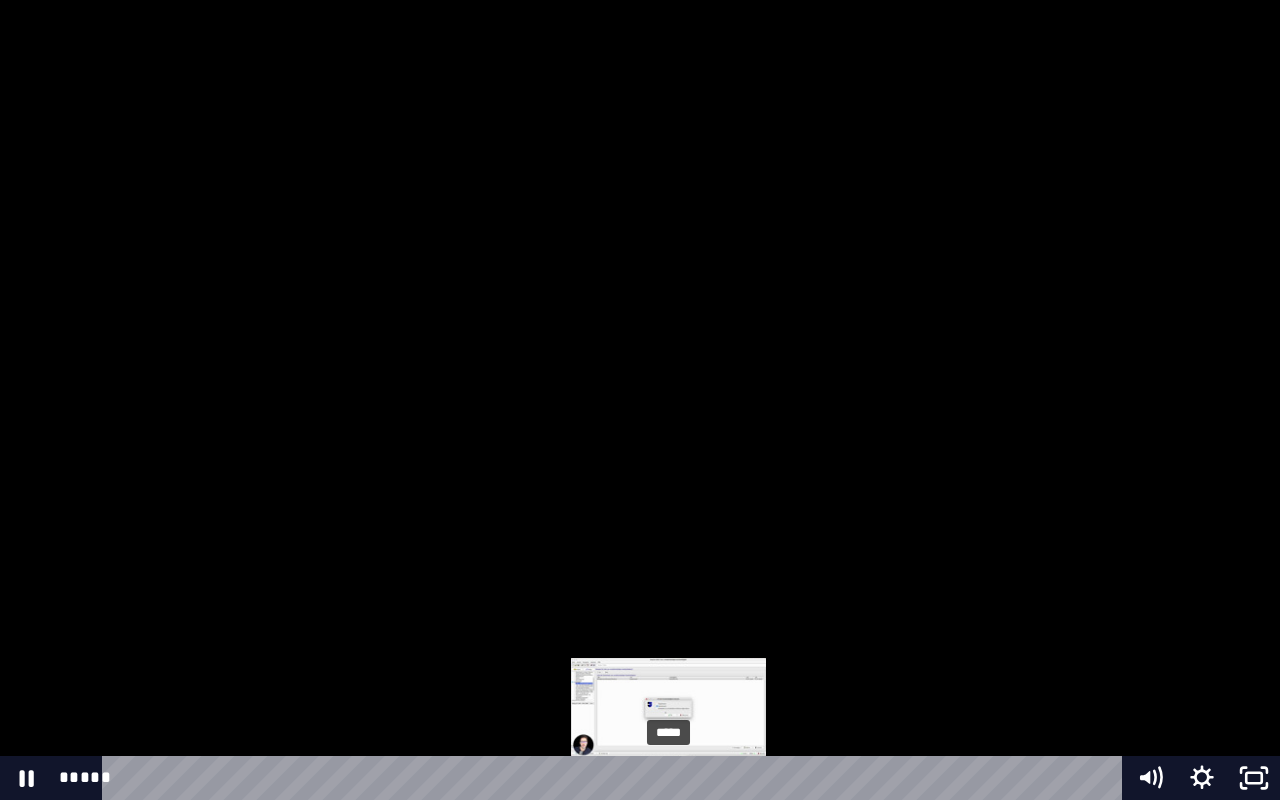 click on "*****" at bounding box center [616, 778] 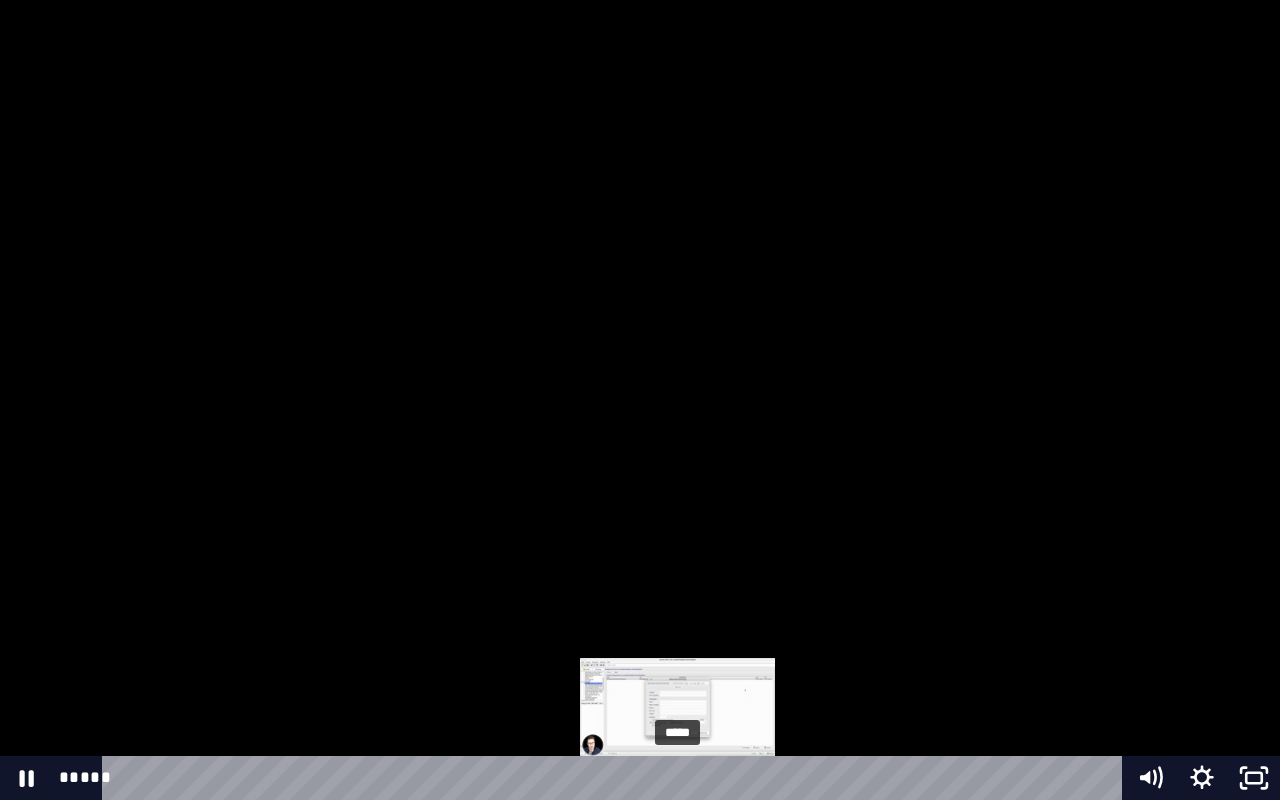 click on "*****" at bounding box center (616, 778) 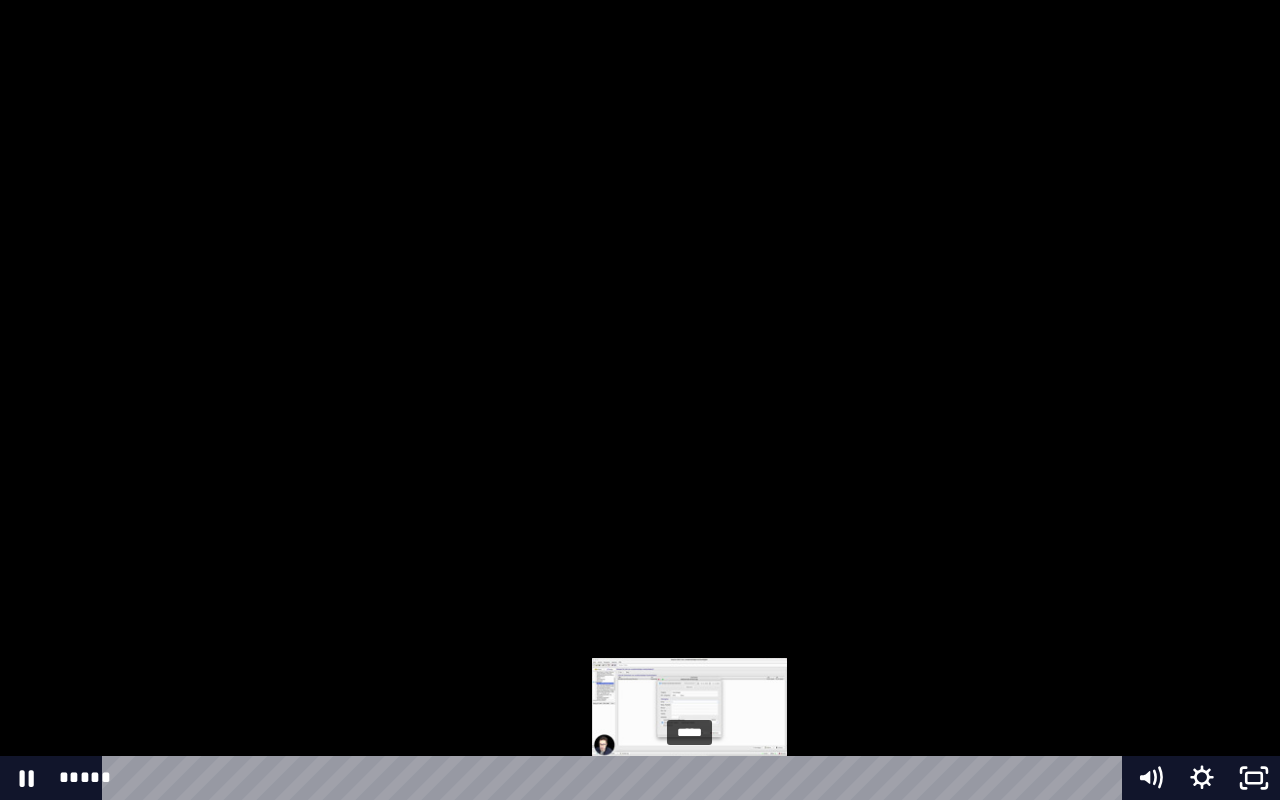click on "*****" at bounding box center (616, 778) 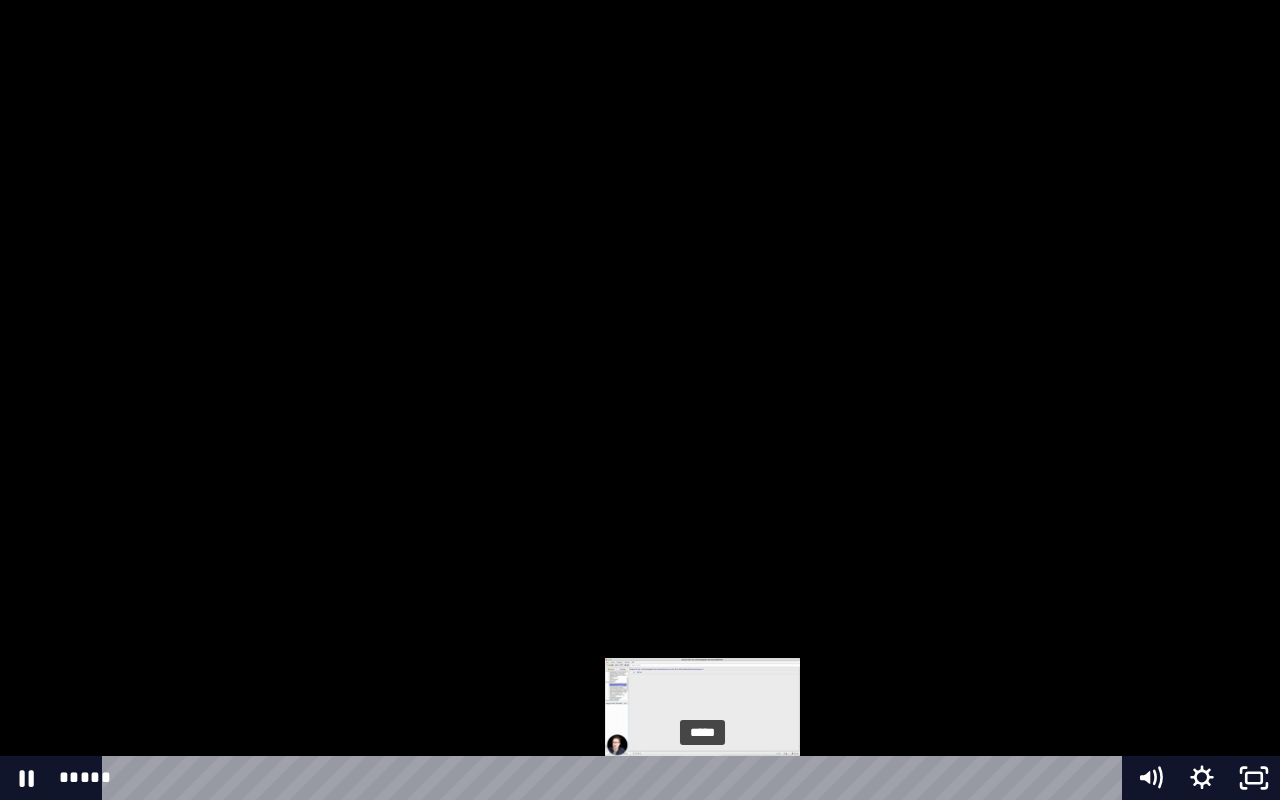 click on "*****" at bounding box center [616, 778] 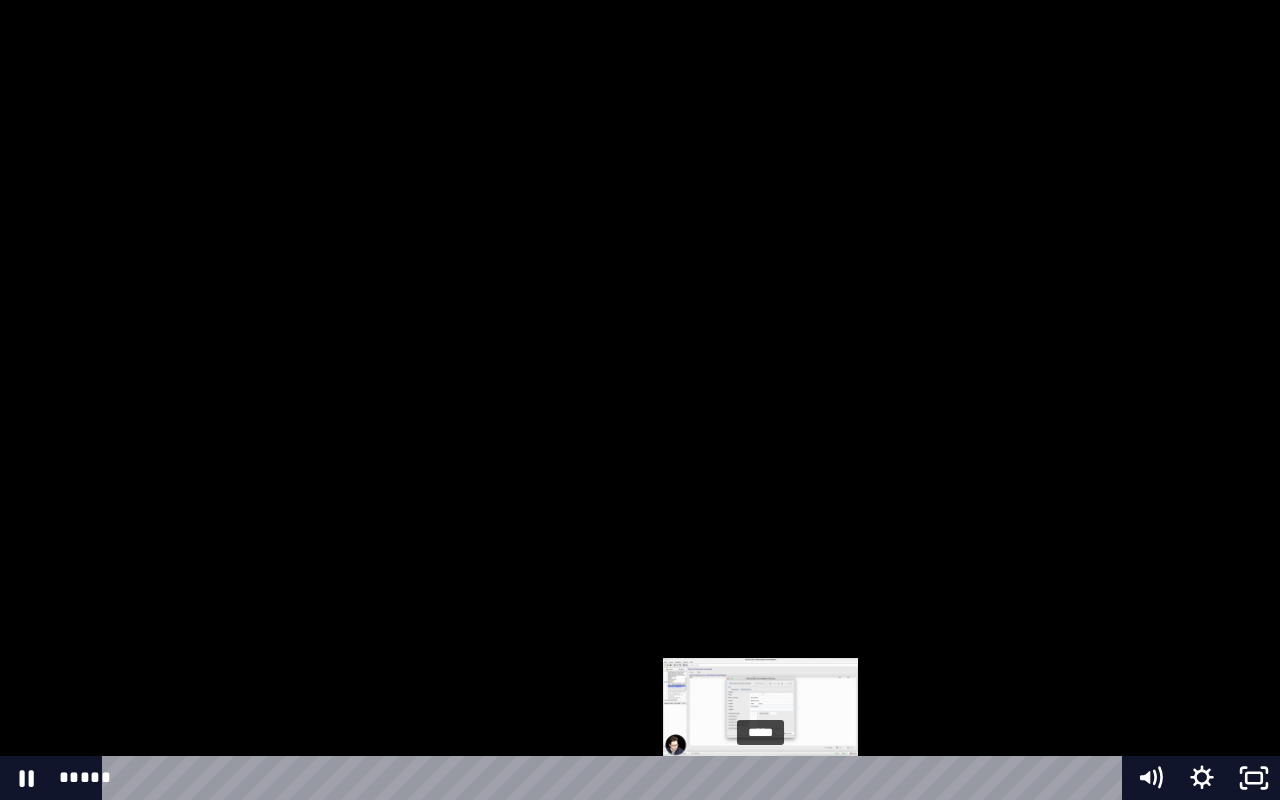 click on "*****" at bounding box center (616, 778) 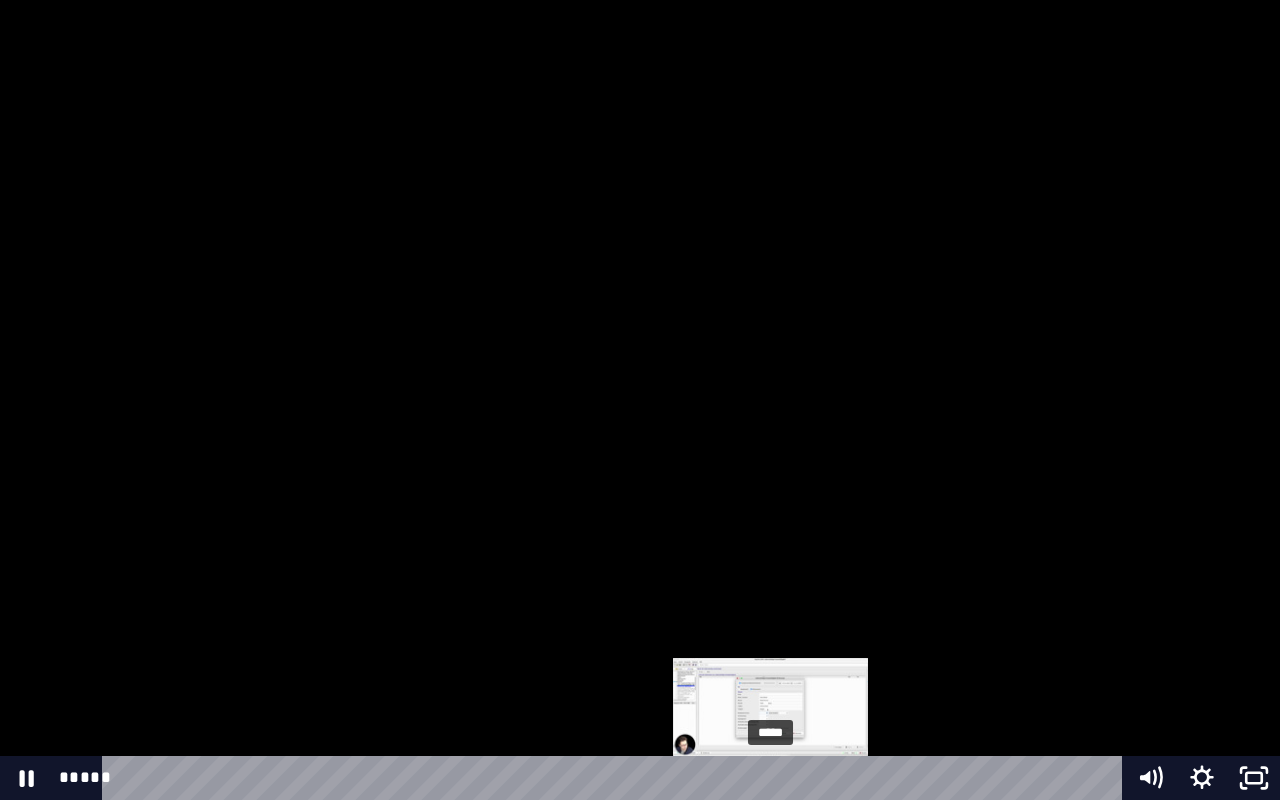 click on "*****" at bounding box center [616, 778] 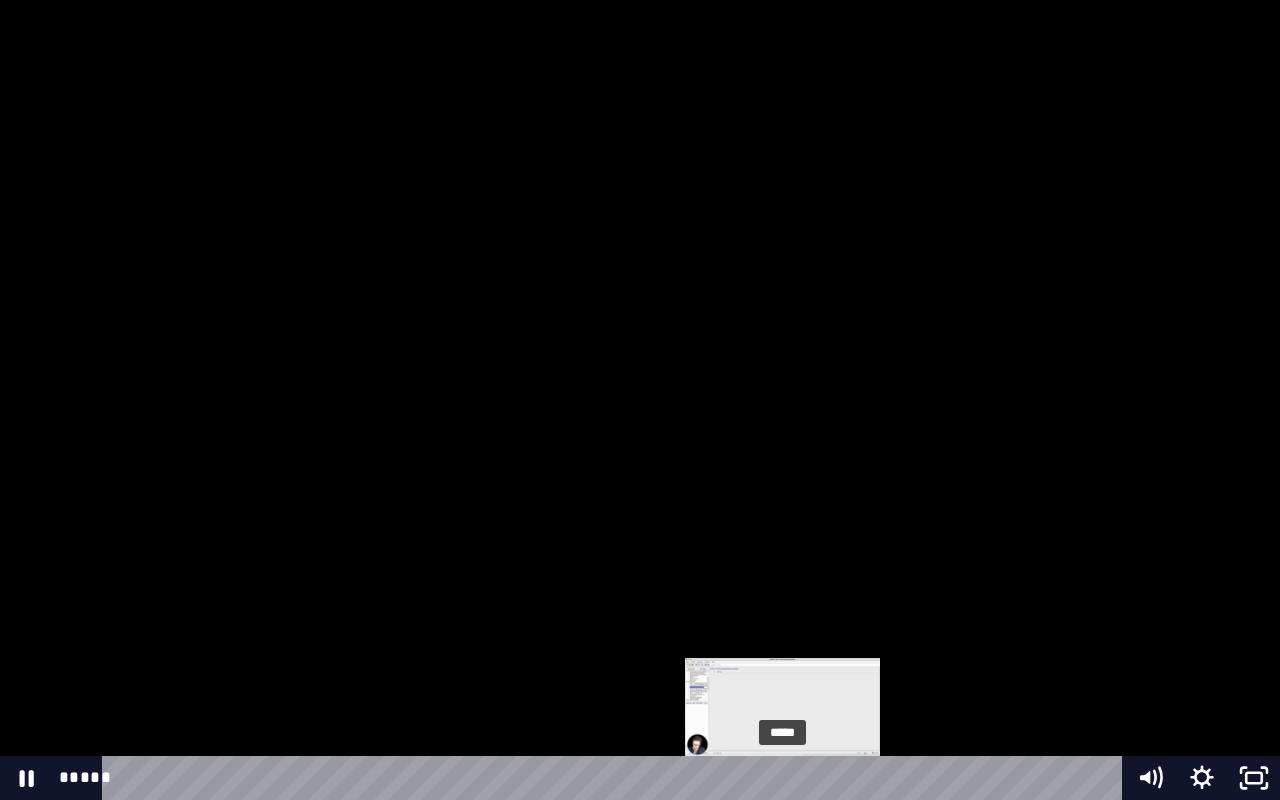 click on "*****" at bounding box center [616, 778] 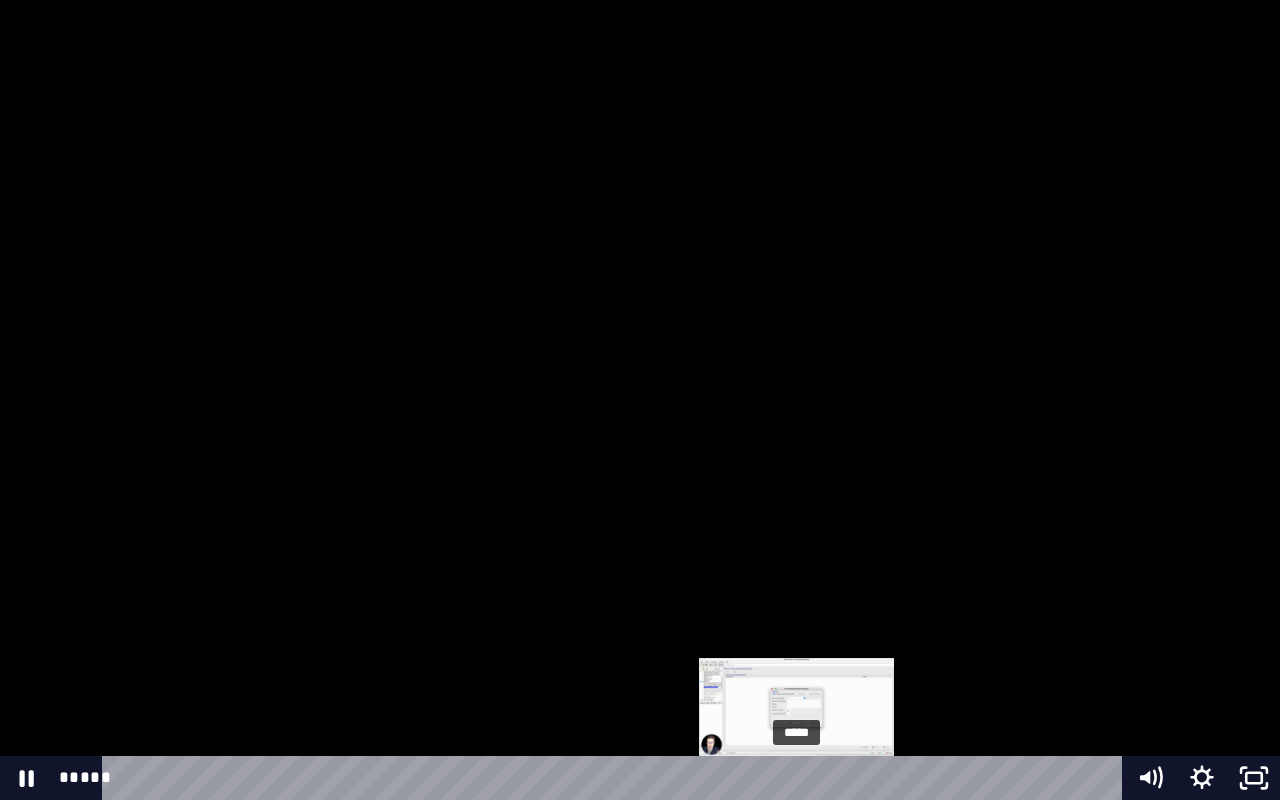 click on "*****" at bounding box center (616, 778) 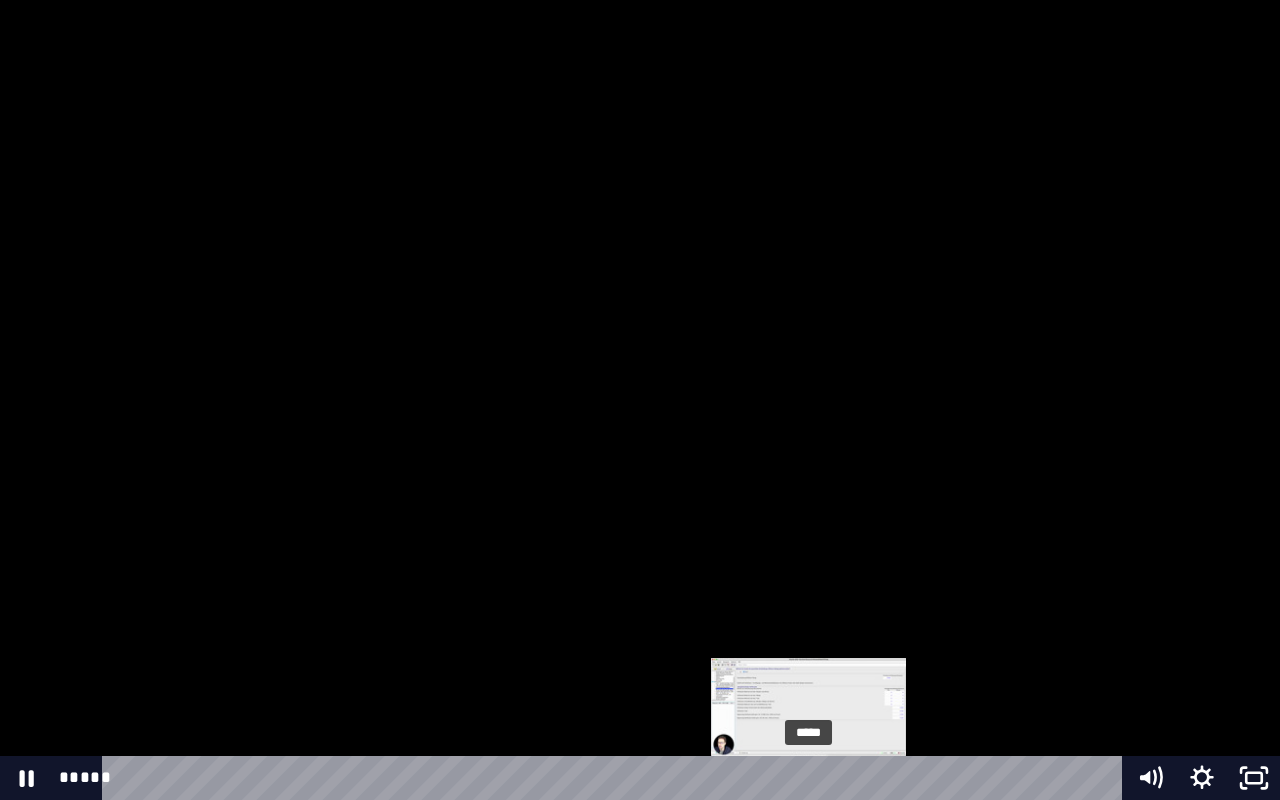 click on "*****" at bounding box center (616, 778) 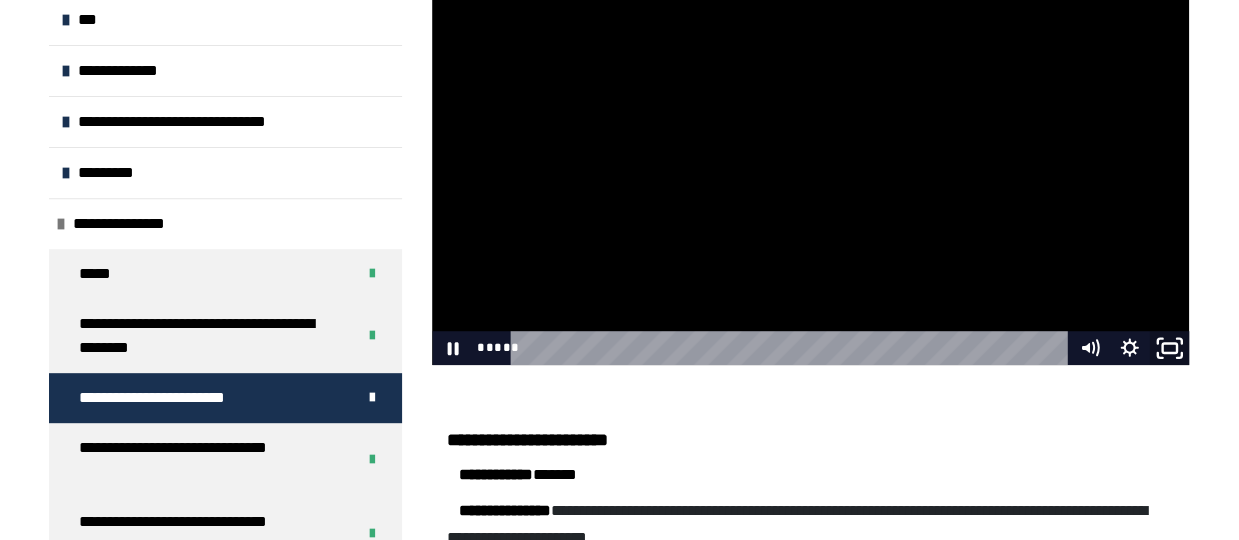 click 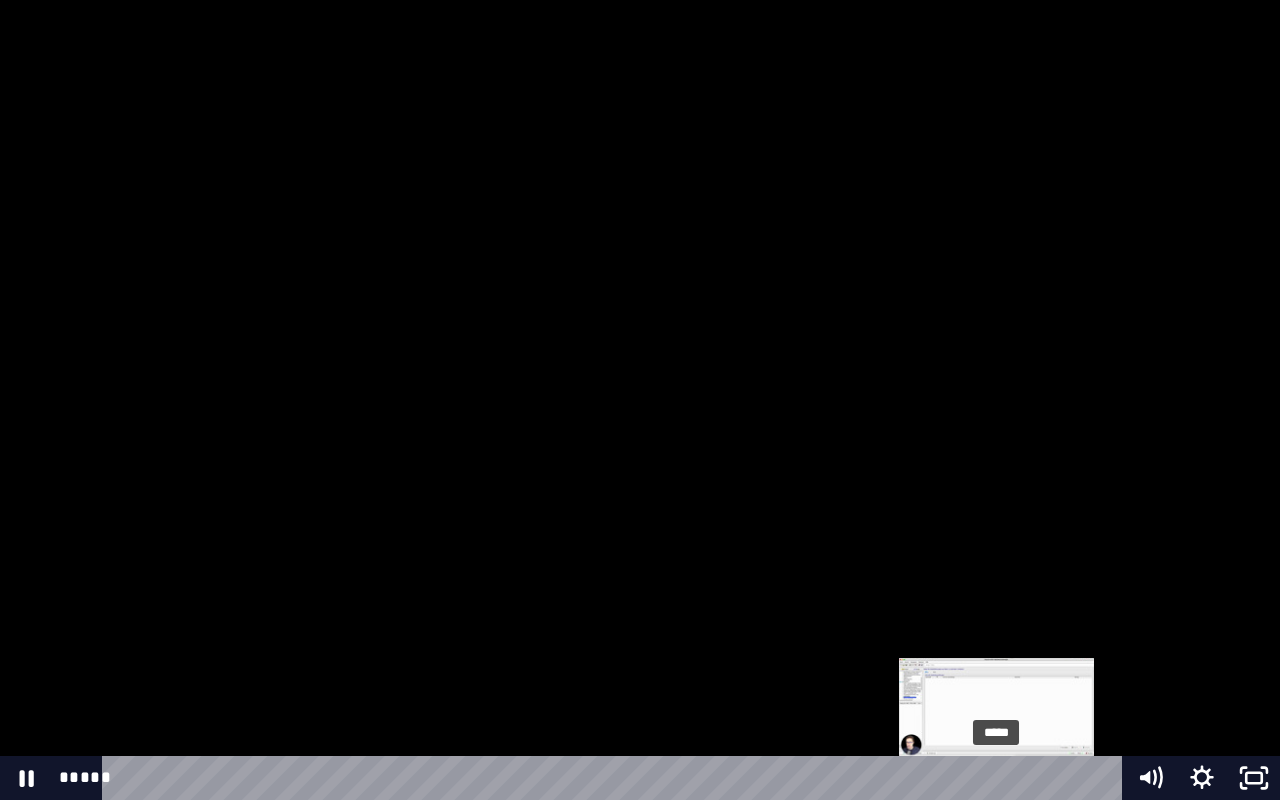click on "*****" at bounding box center (616, 778) 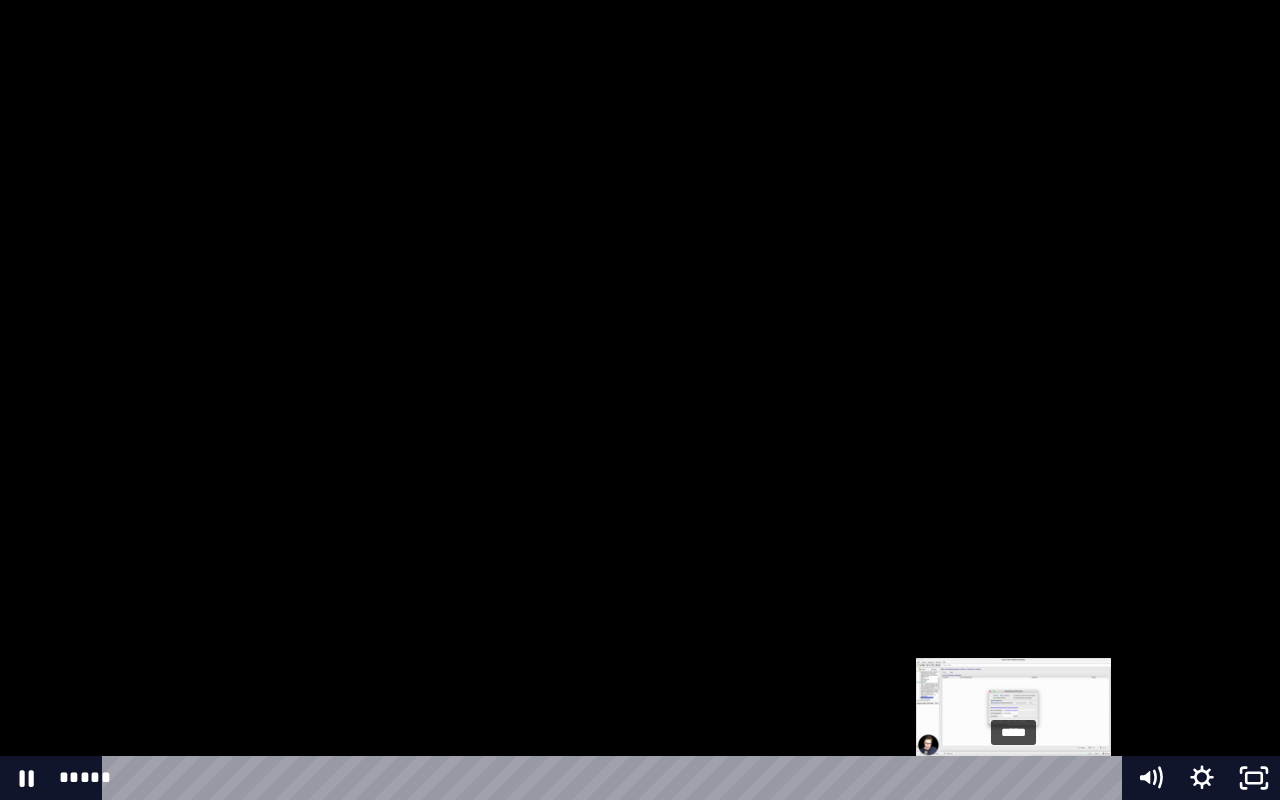 click on "*****" at bounding box center [616, 778] 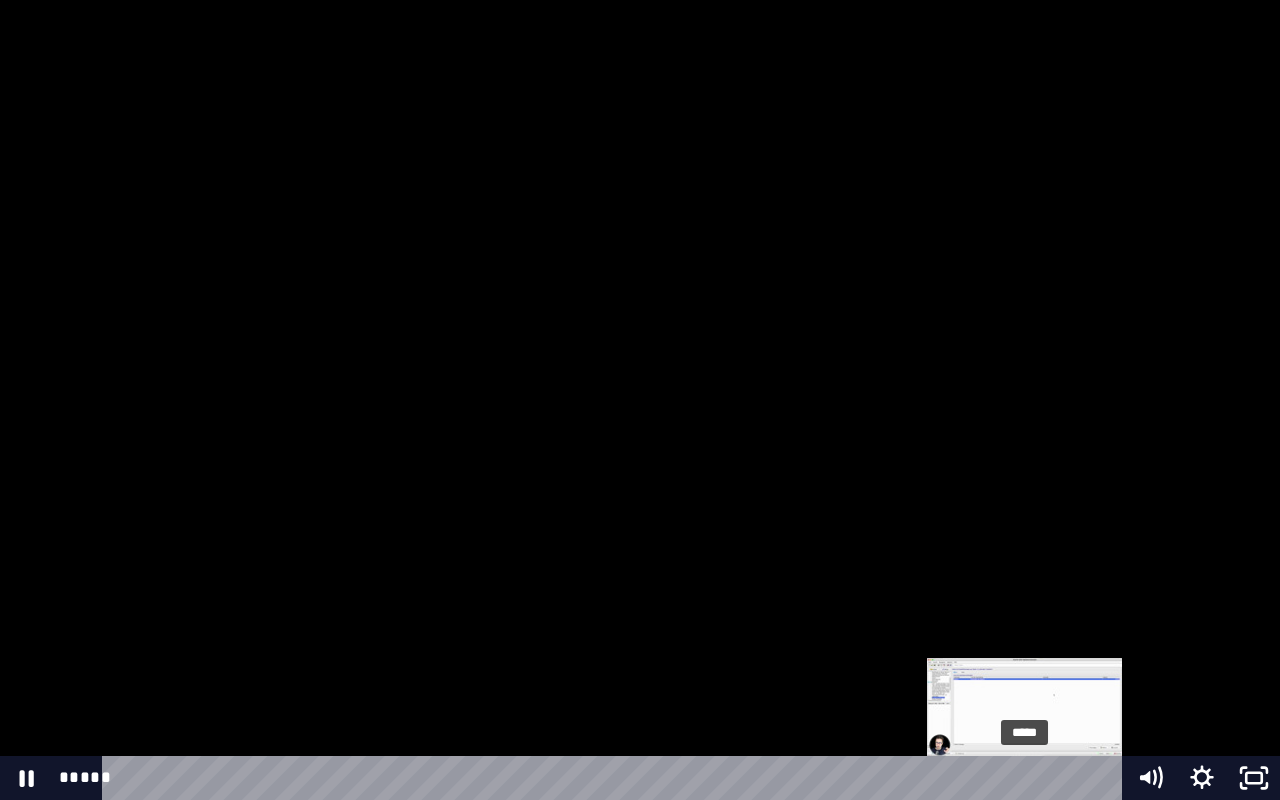 click on "*****" at bounding box center (616, 778) 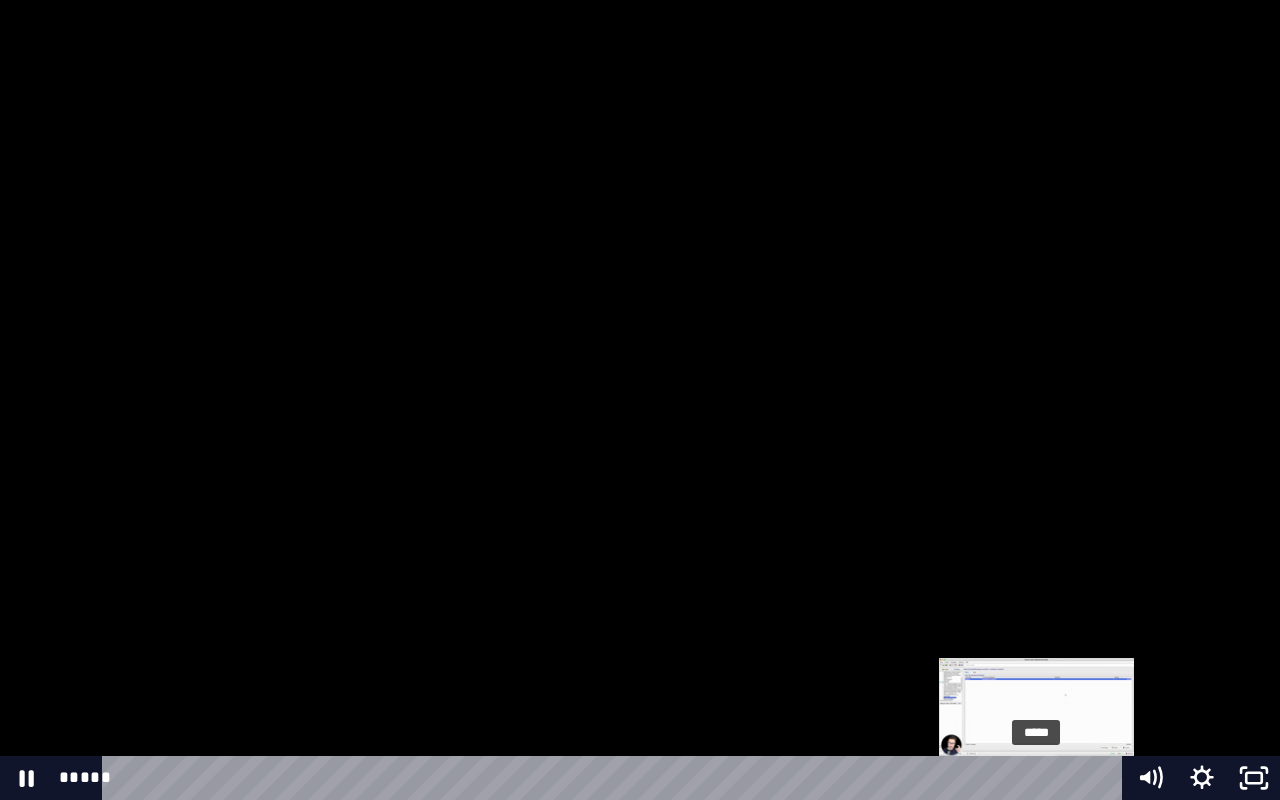 click on "*****" at bounding box center (616, 778) 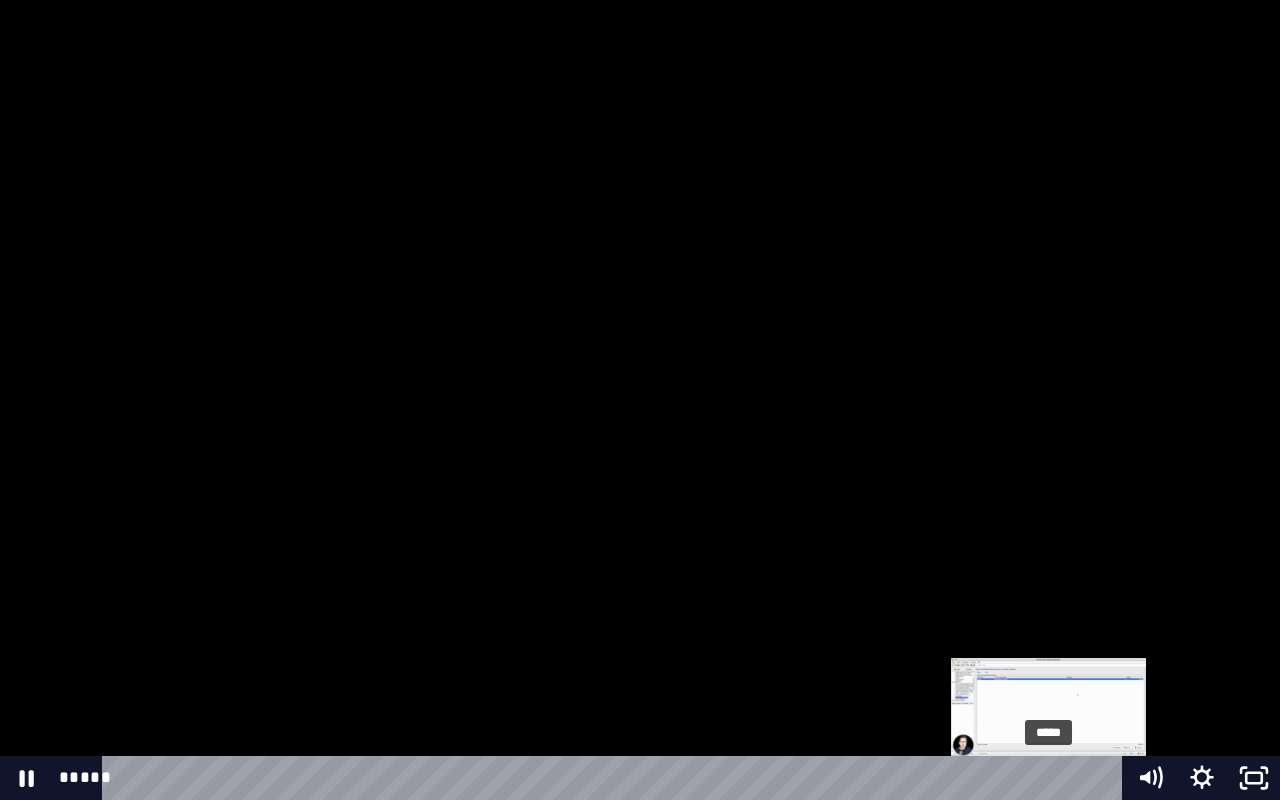 click on "*****" at bounding box center (616, 778) 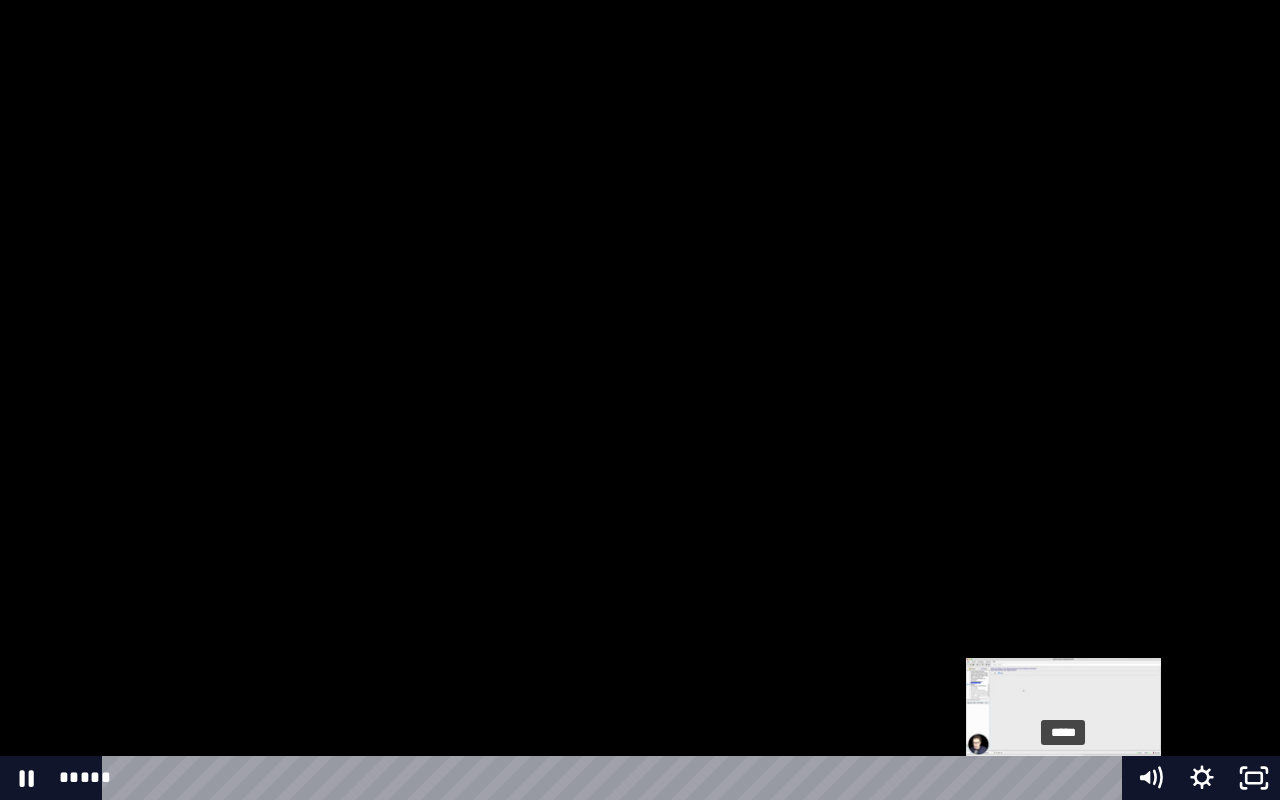 click on "*****" at bounding box center [616, 778] 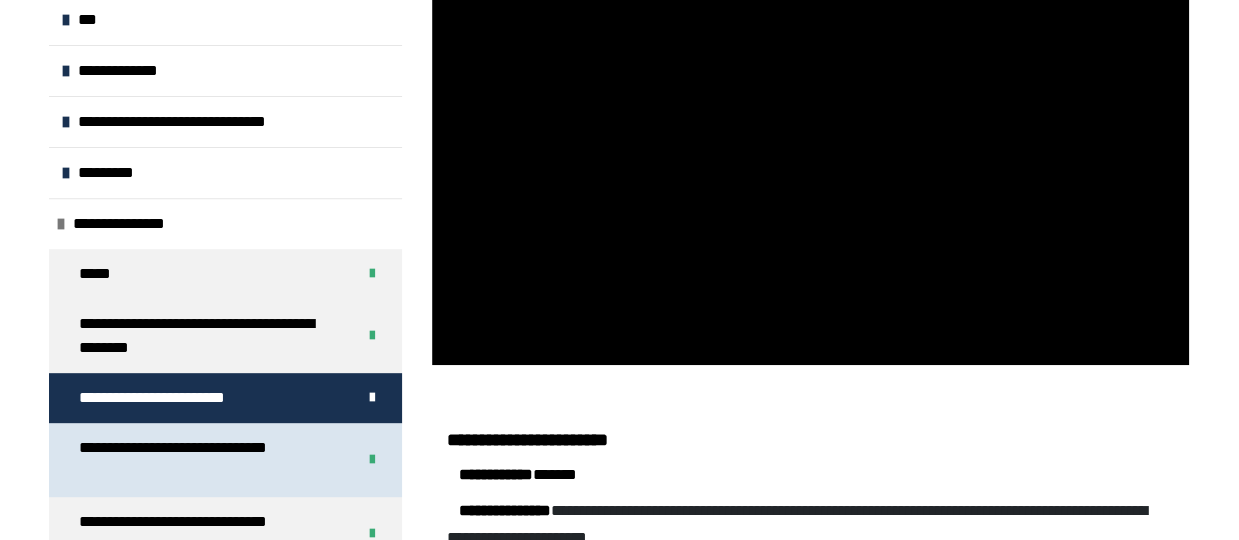 click on "**********" at bounding box center (202, 460) 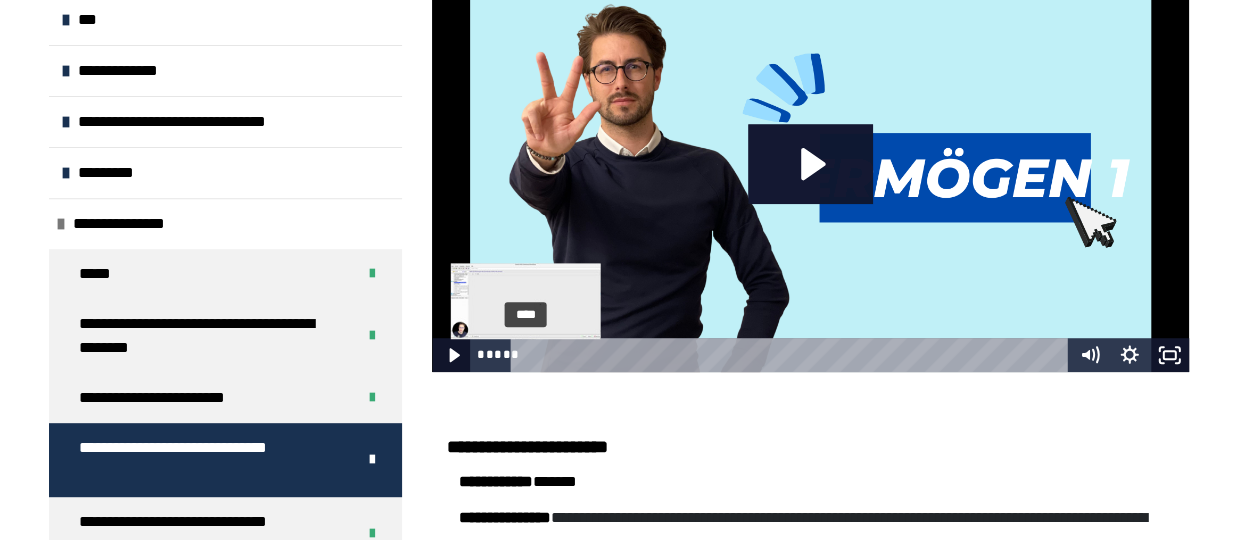 scroll, scrollTop: 522, scrollLeft: 0, axis: vertical 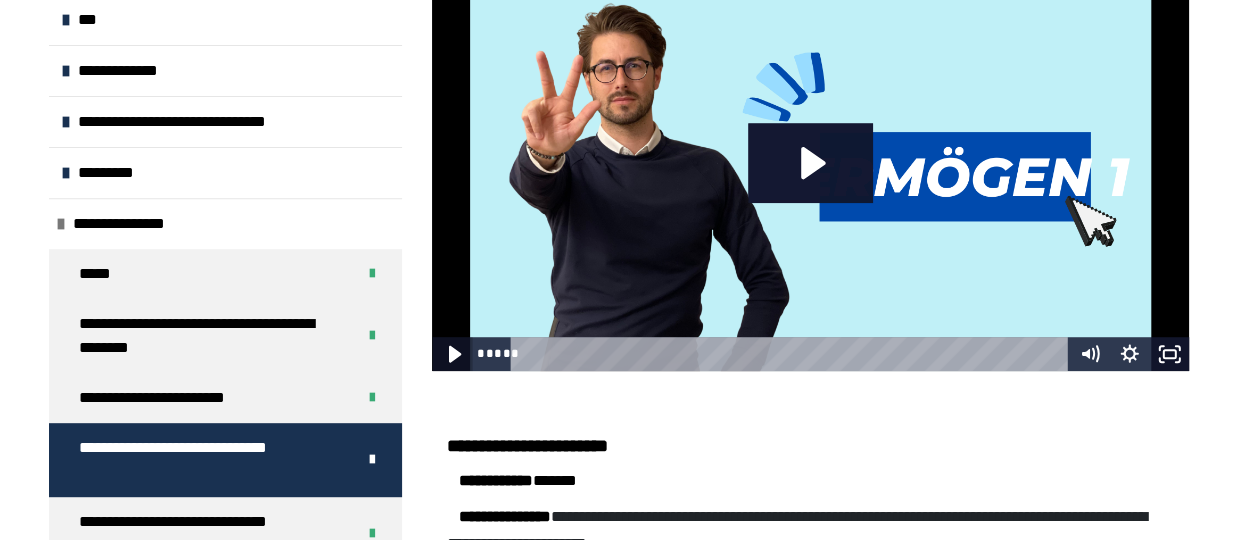 click 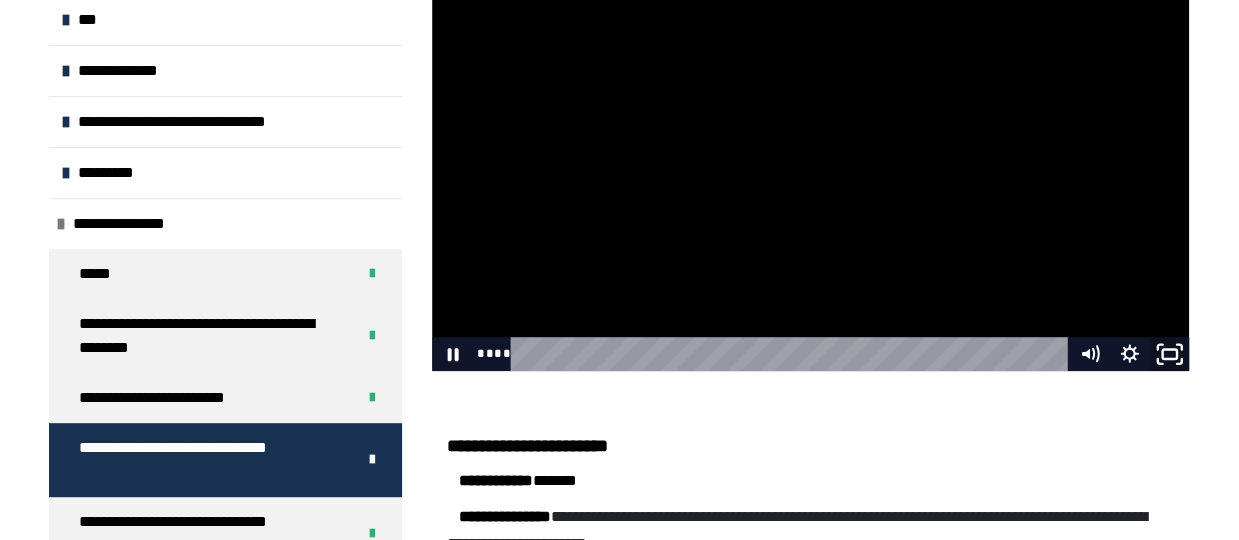 click 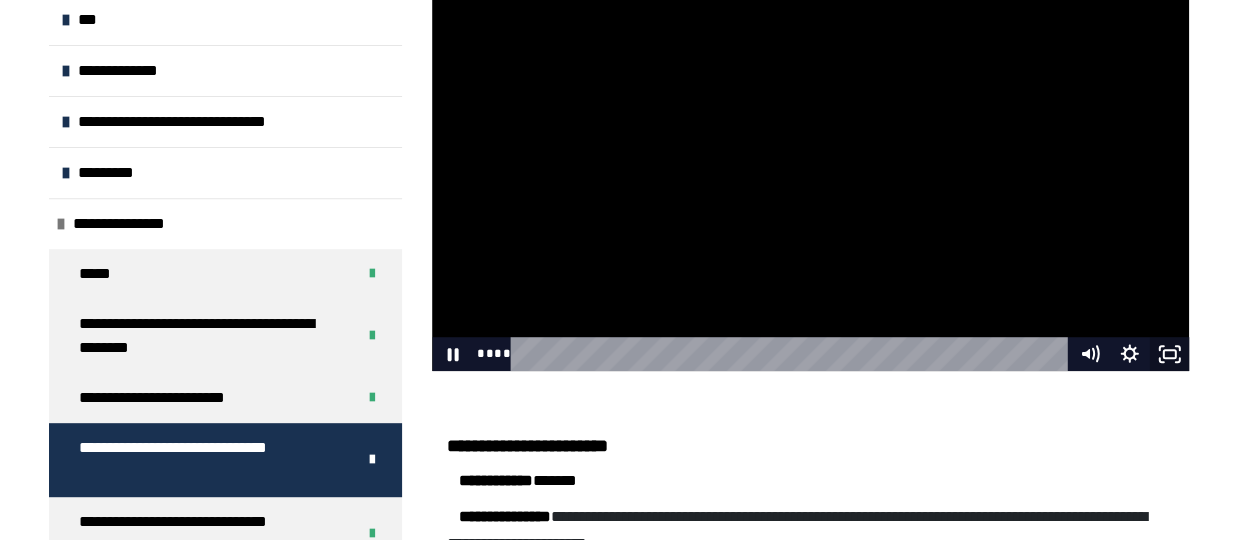 type 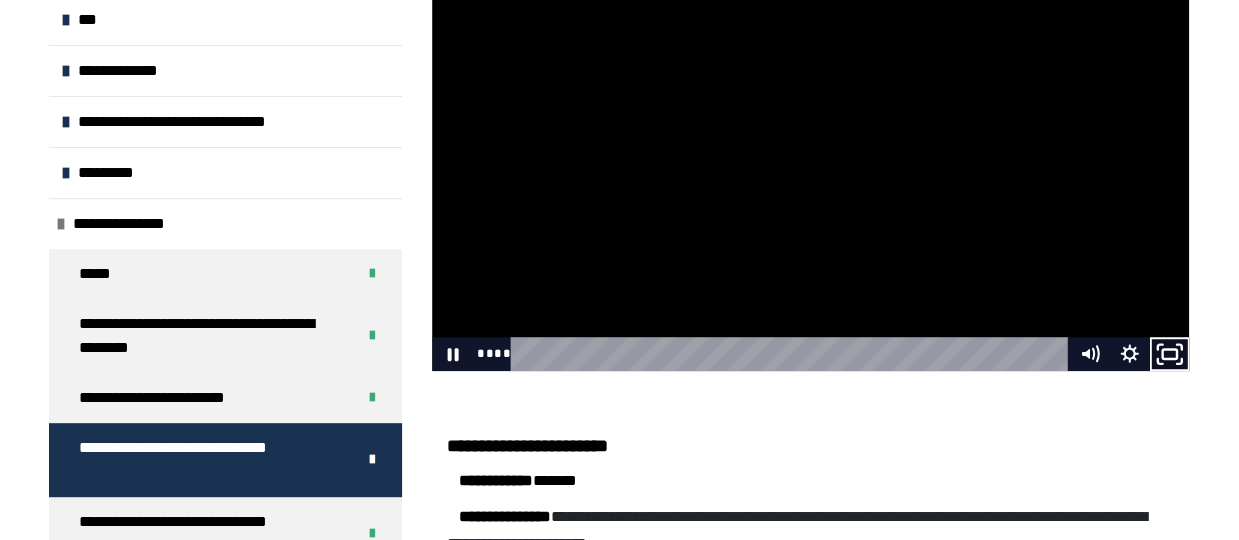 click 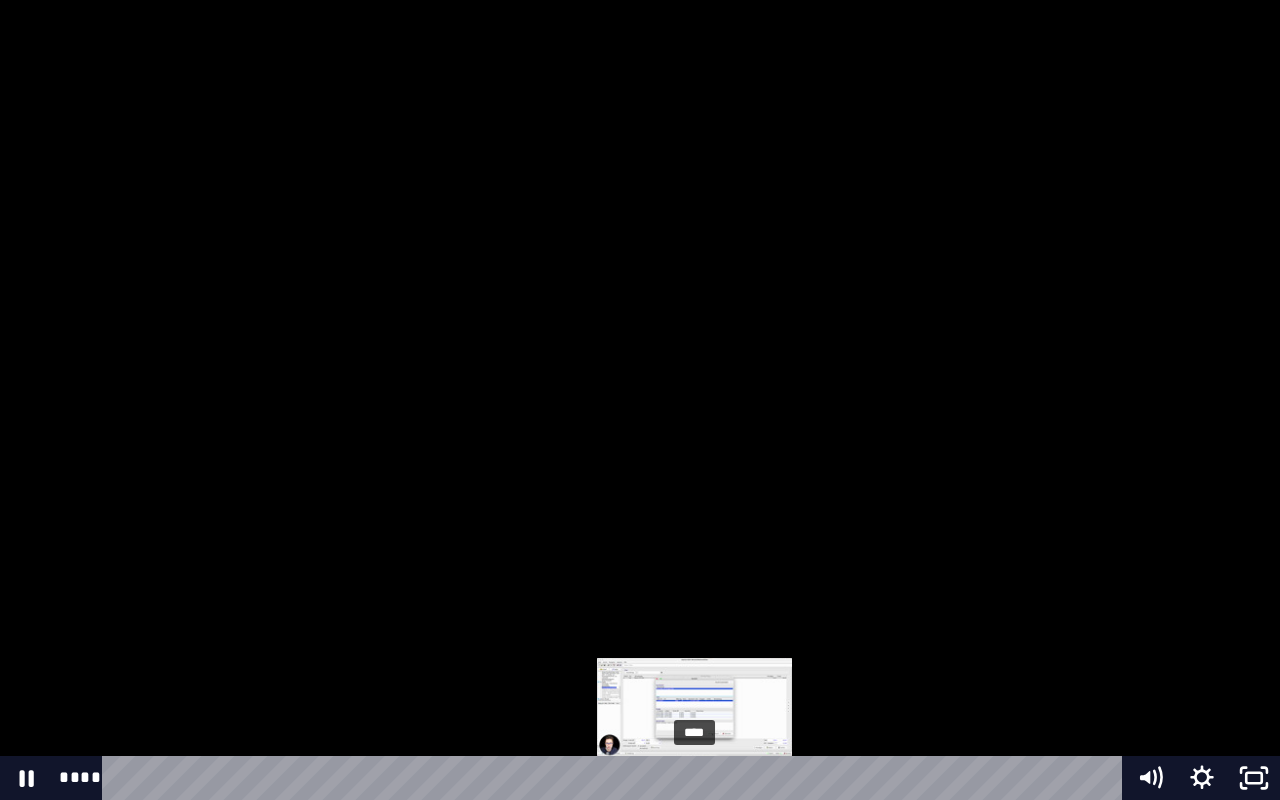 click on "****" at bounding box center (616, 778) 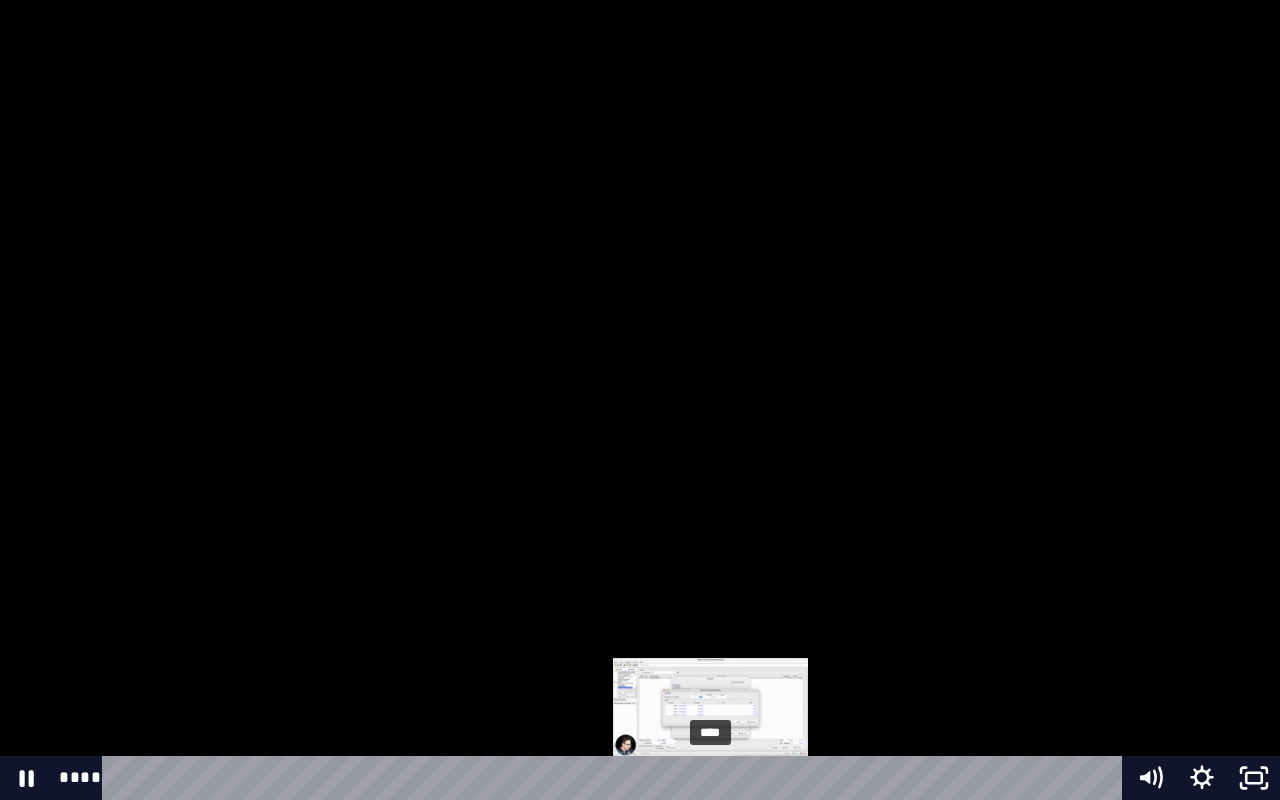 click on "****" at bounding box center [616, 778] 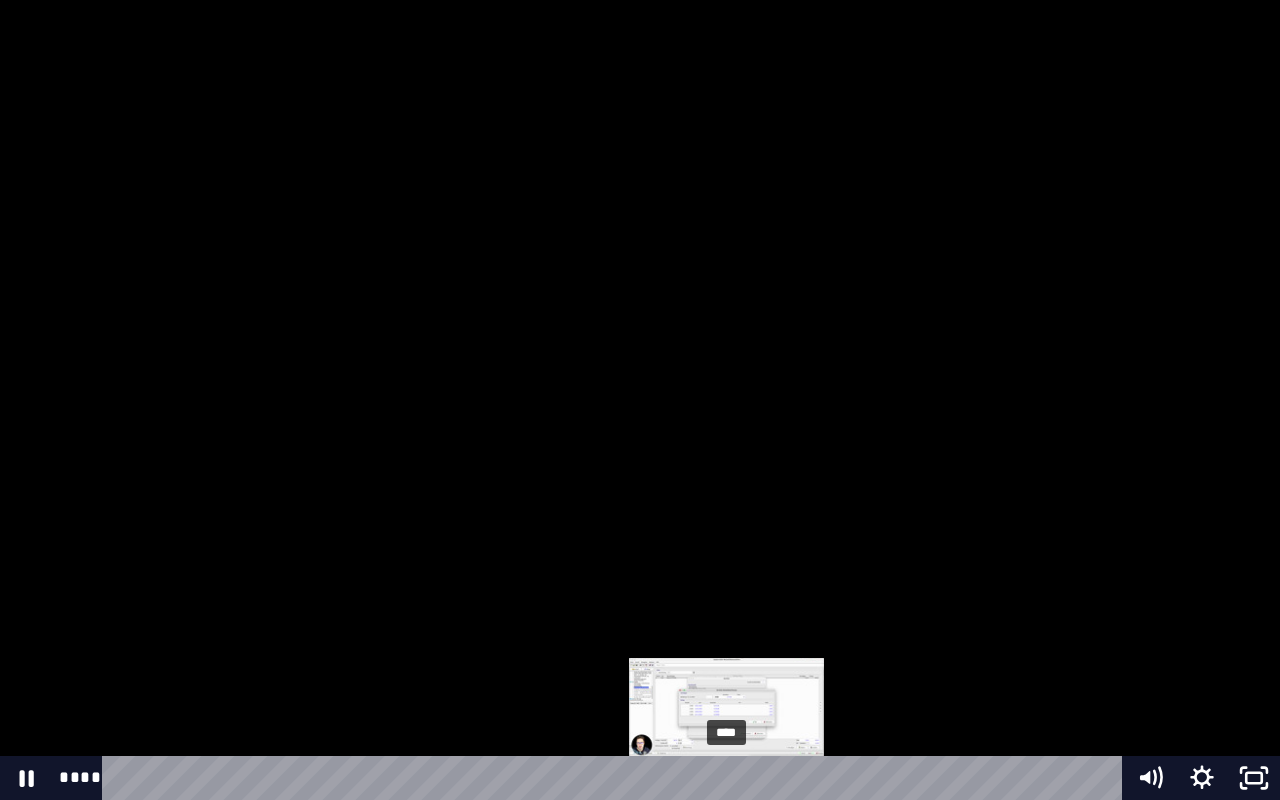 click on "****" at bounding box center [616, 778] 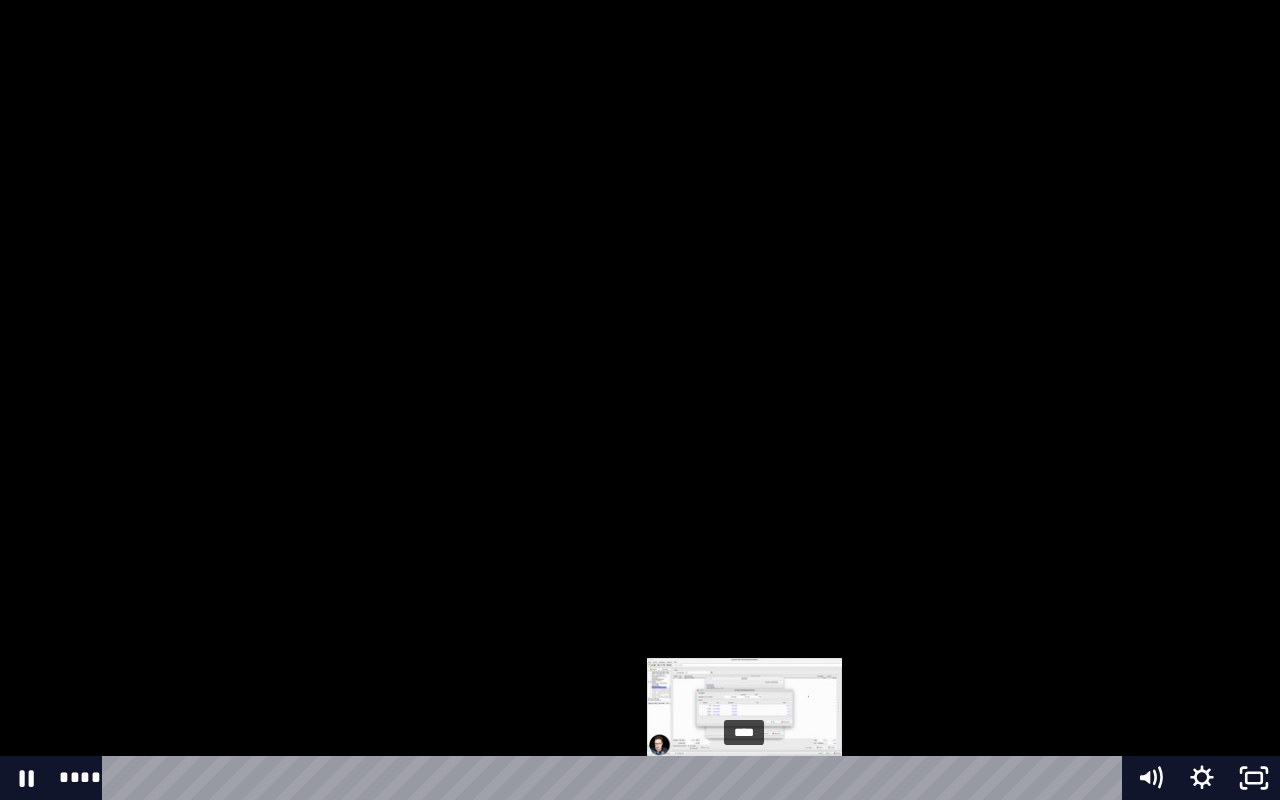 click on "****" at bounding box center (616, 778) 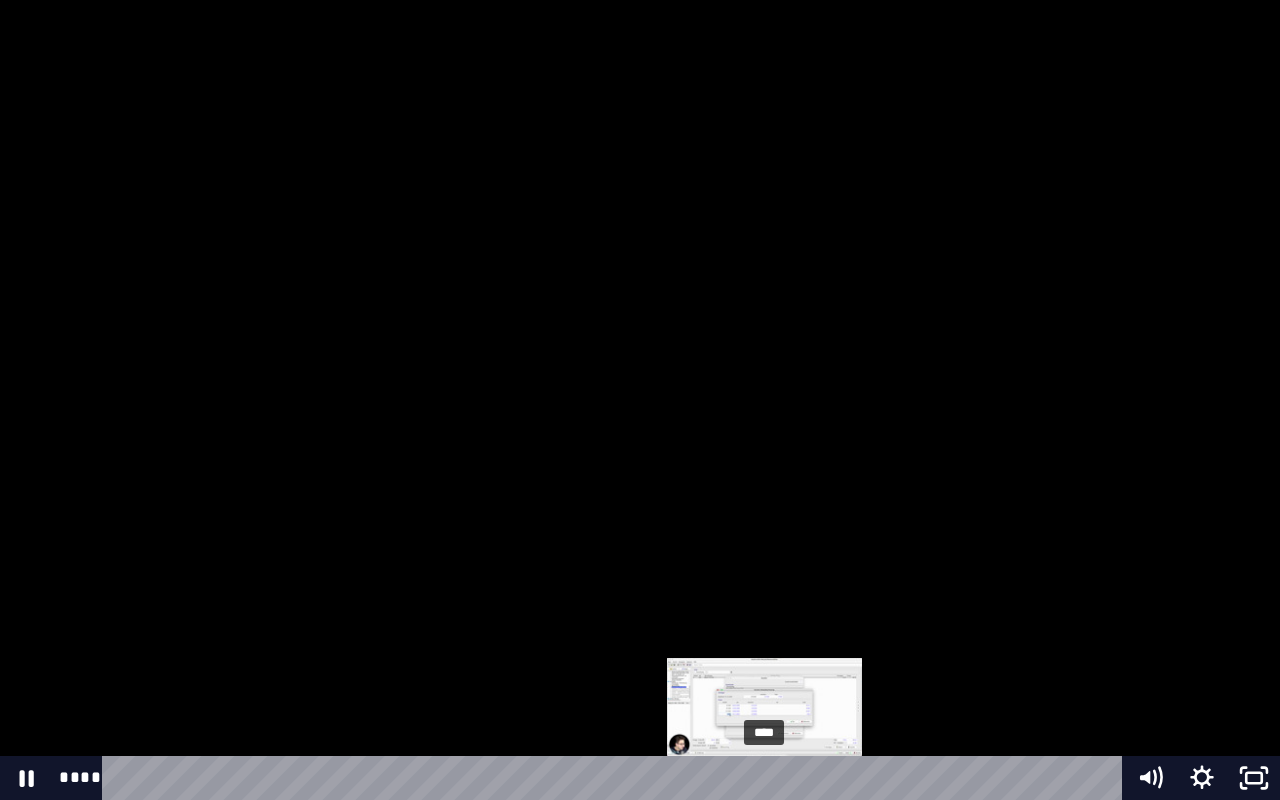 click on "****" at bounding box center [616, 778] 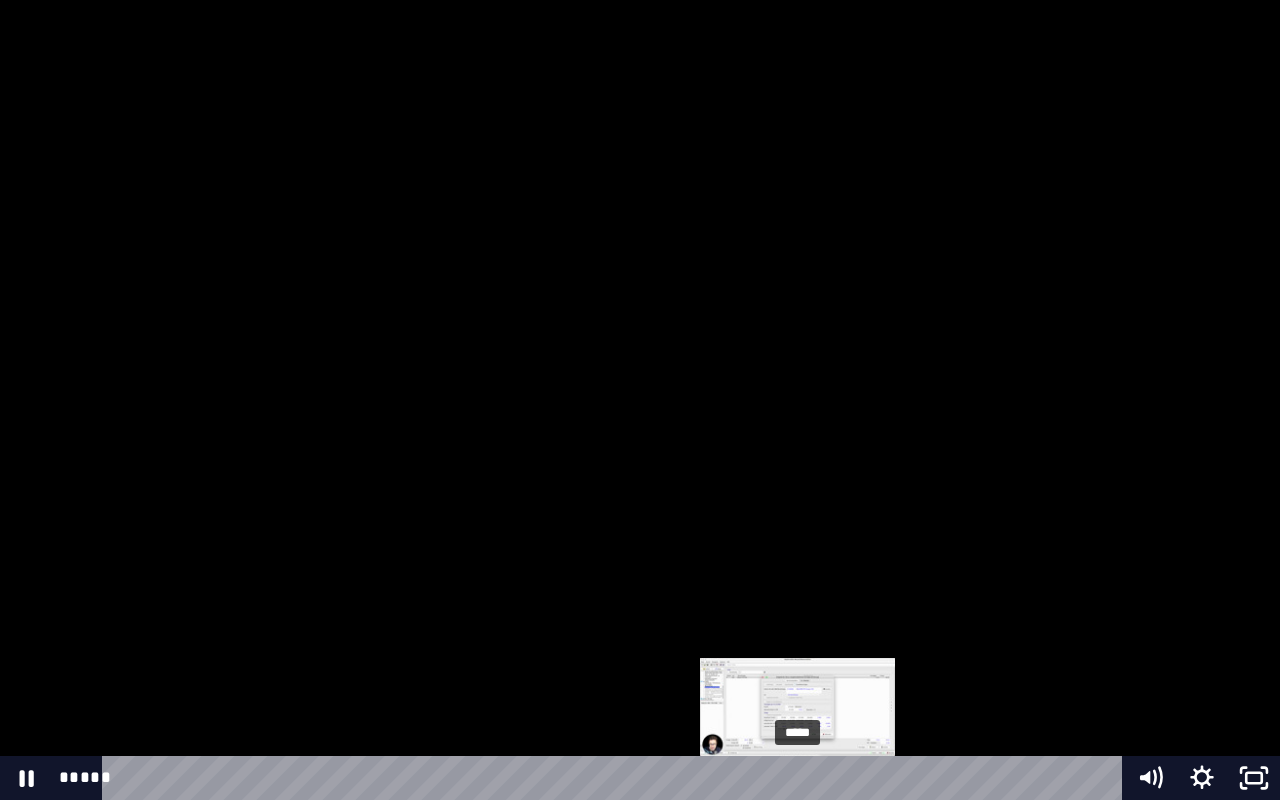 click on "*****" at bounding box center (616, 778) 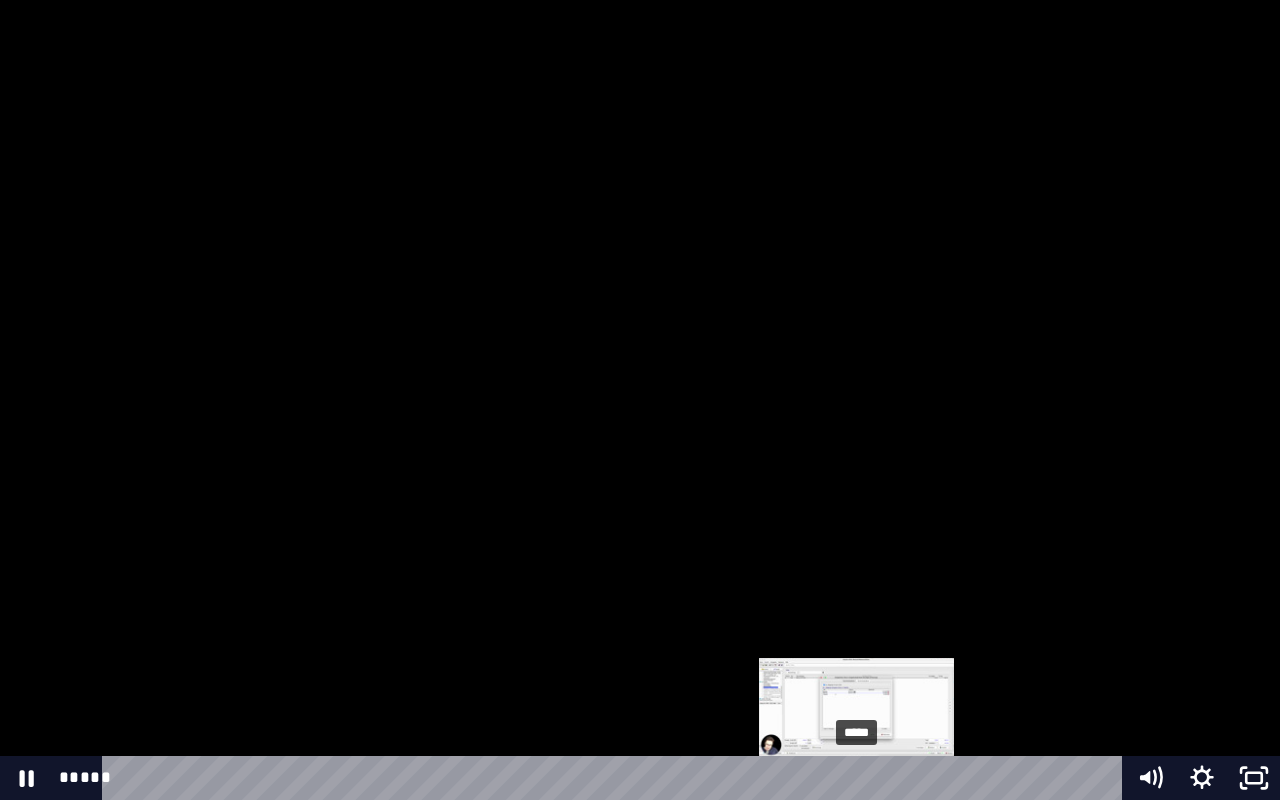 click on "*****" at bounding box center [616, 778] 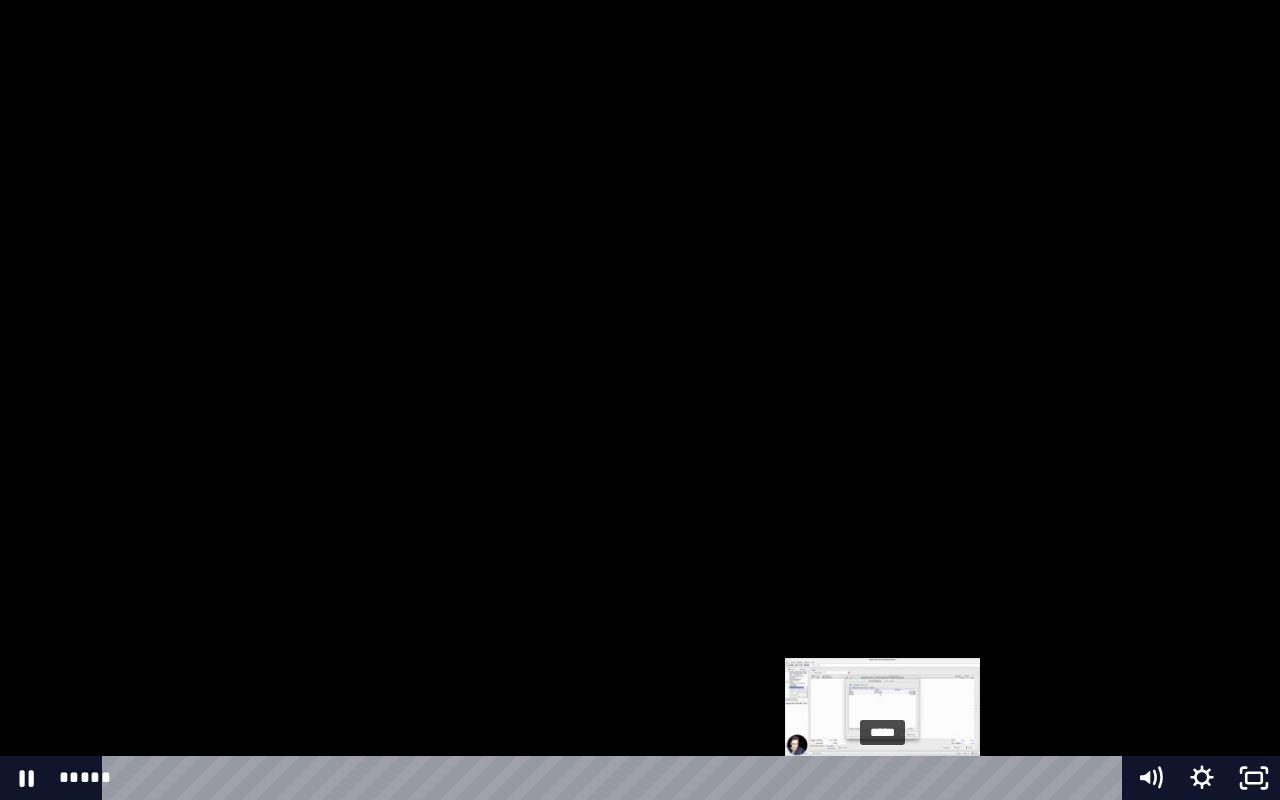 click on "*****" at bounding box center (616, 778) 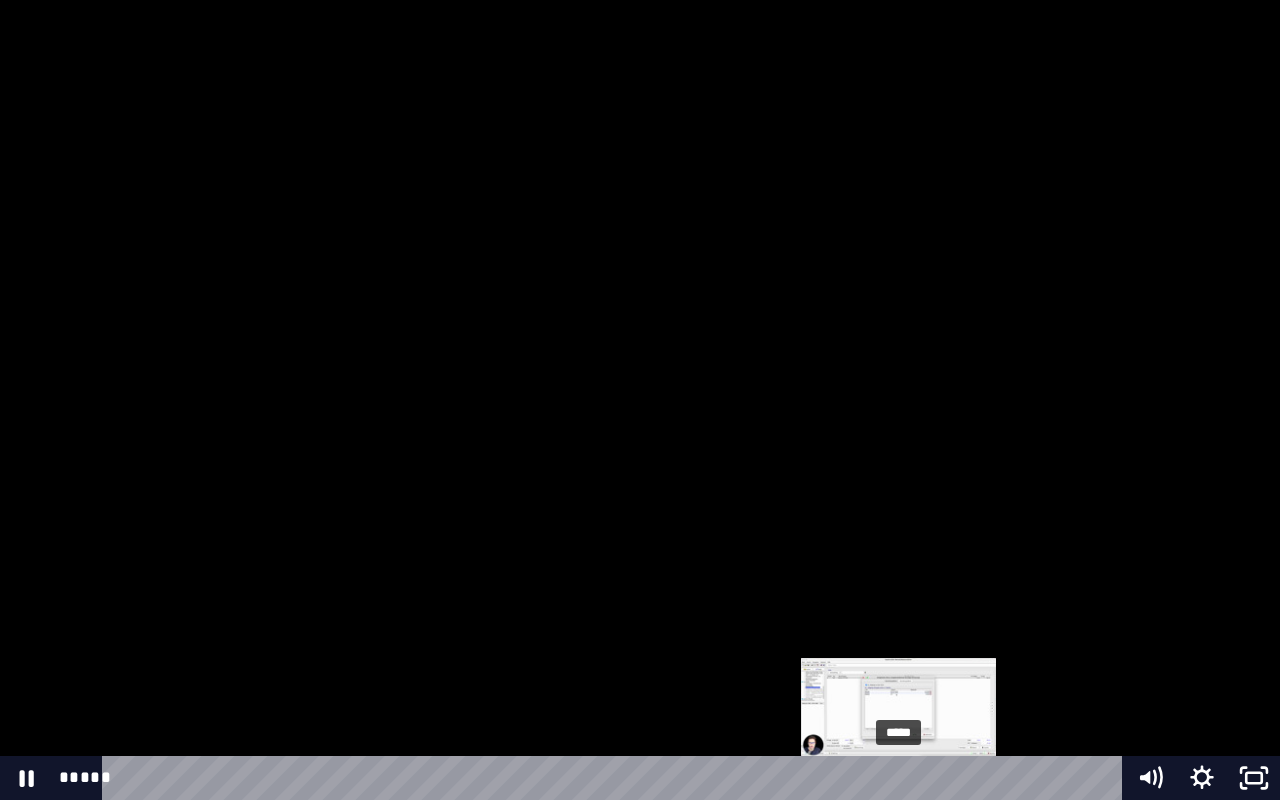 click on "*****" at bounding box center [616, 778] 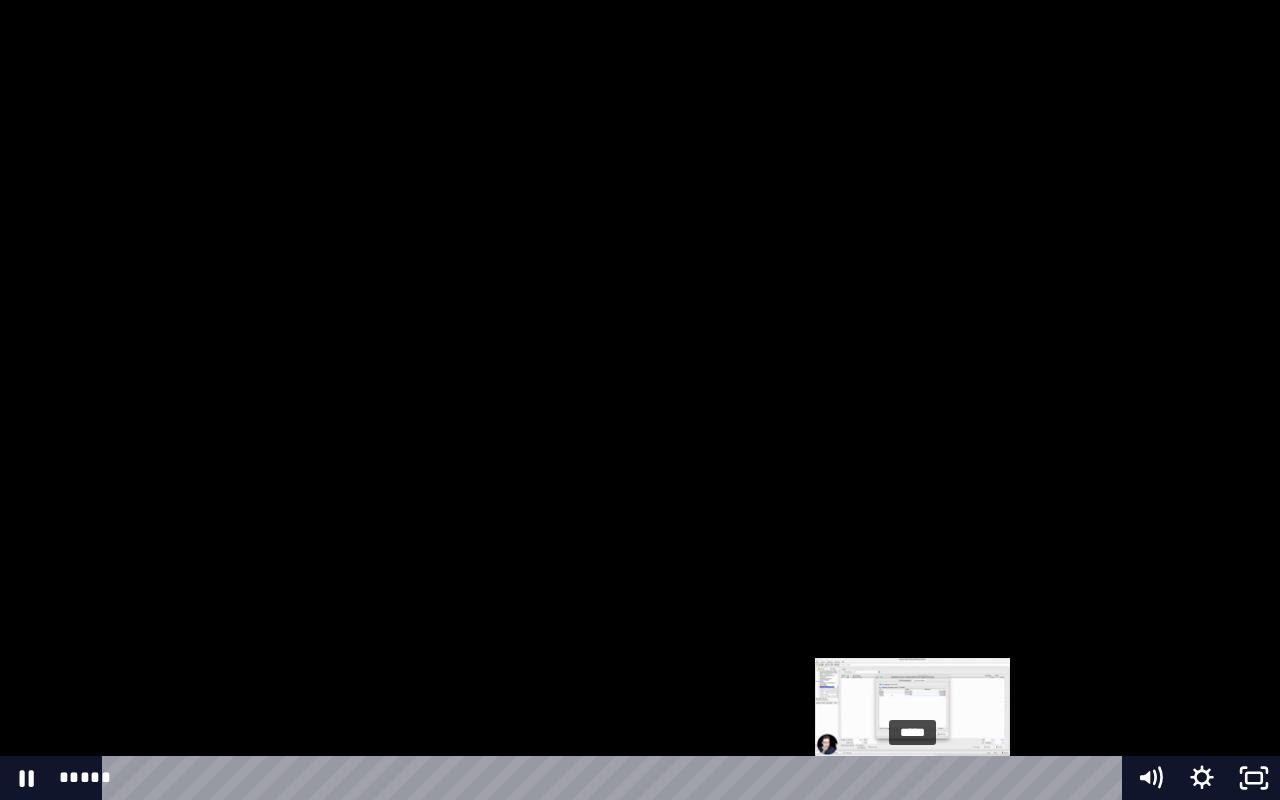 click on "*****" at bounding box center (616, 778) 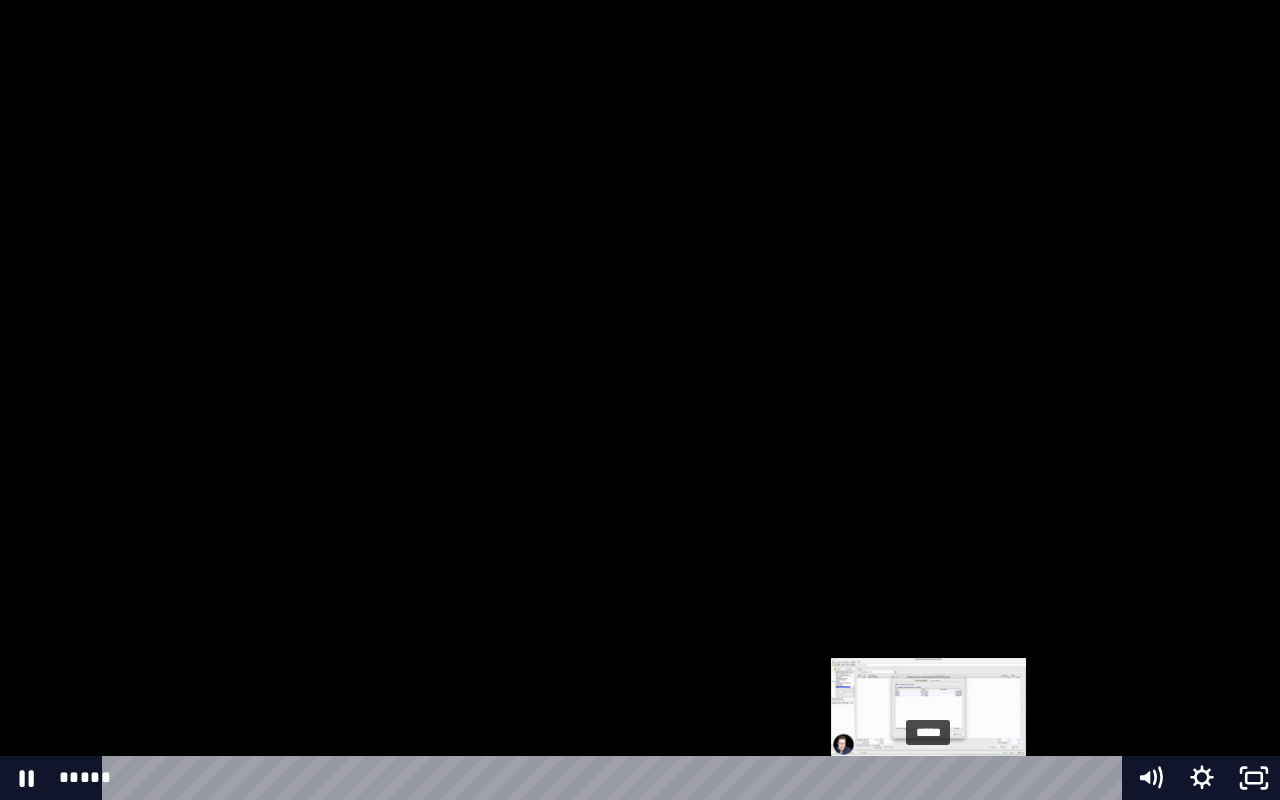 click on "*****" at bounding box center [616, 778] 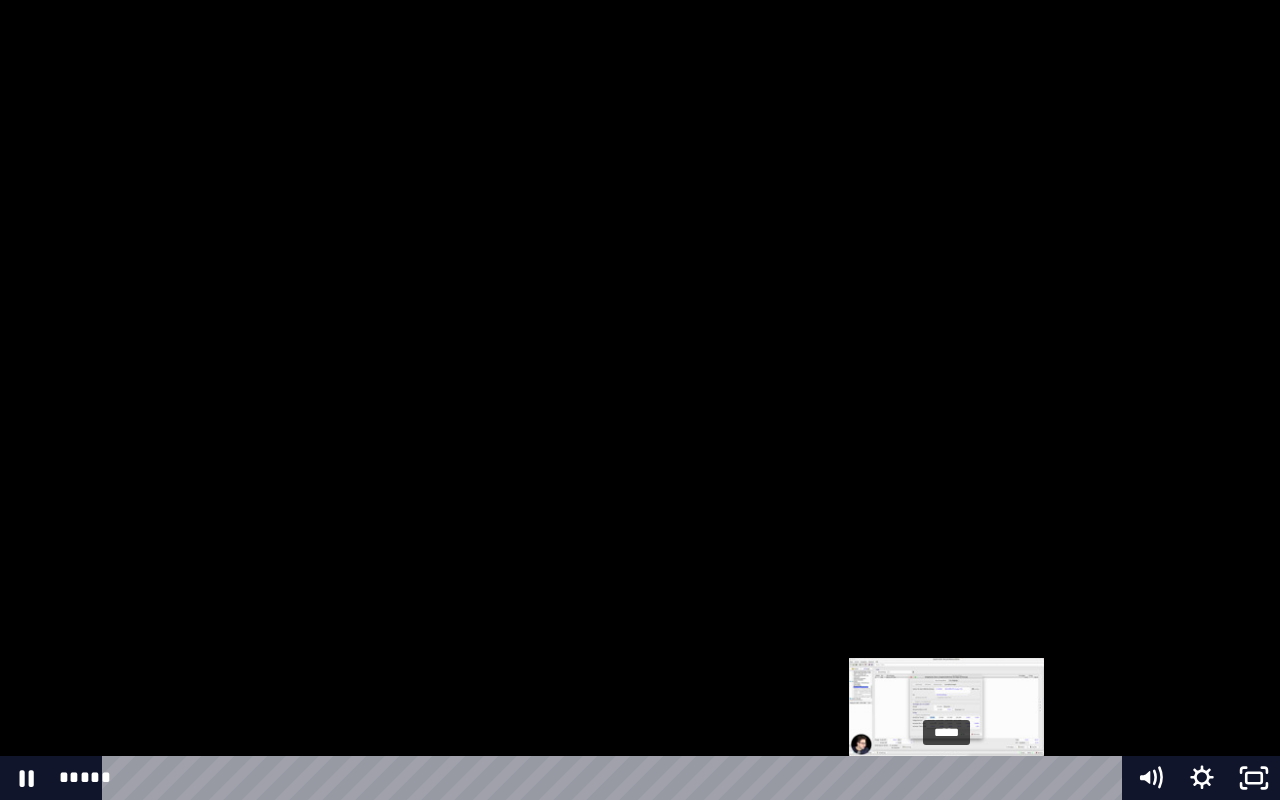 click on "*****" at bounding box center (616, 778) 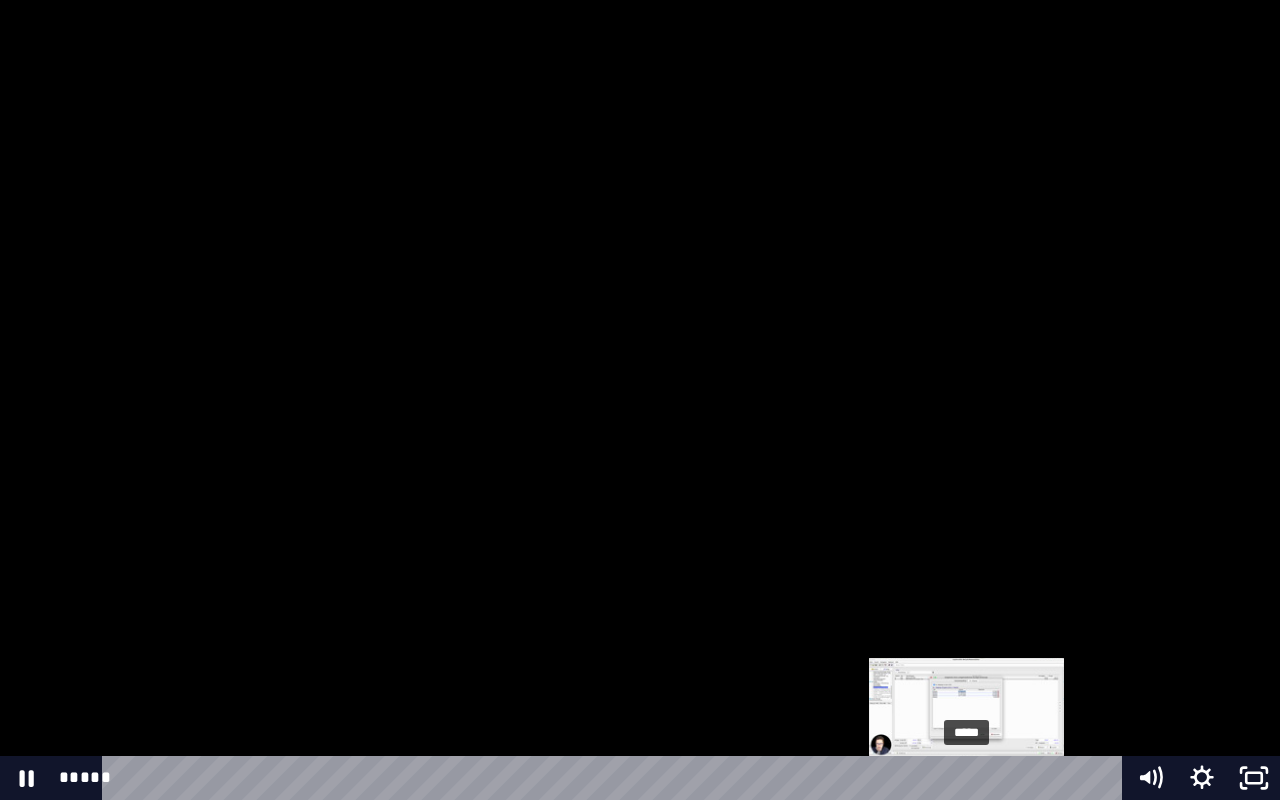 click on "*****" at bounding box center [616, 778] 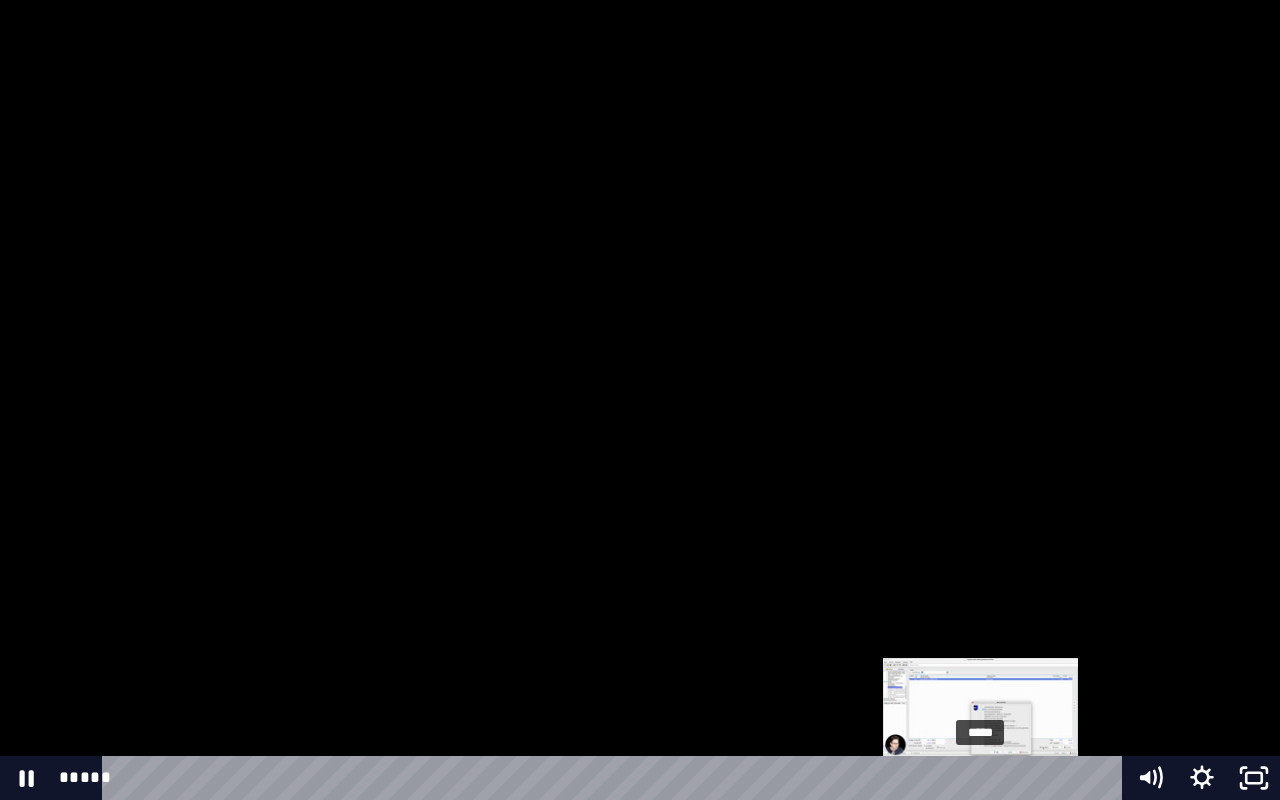 click on "*****" at bounding box center [616, 778] 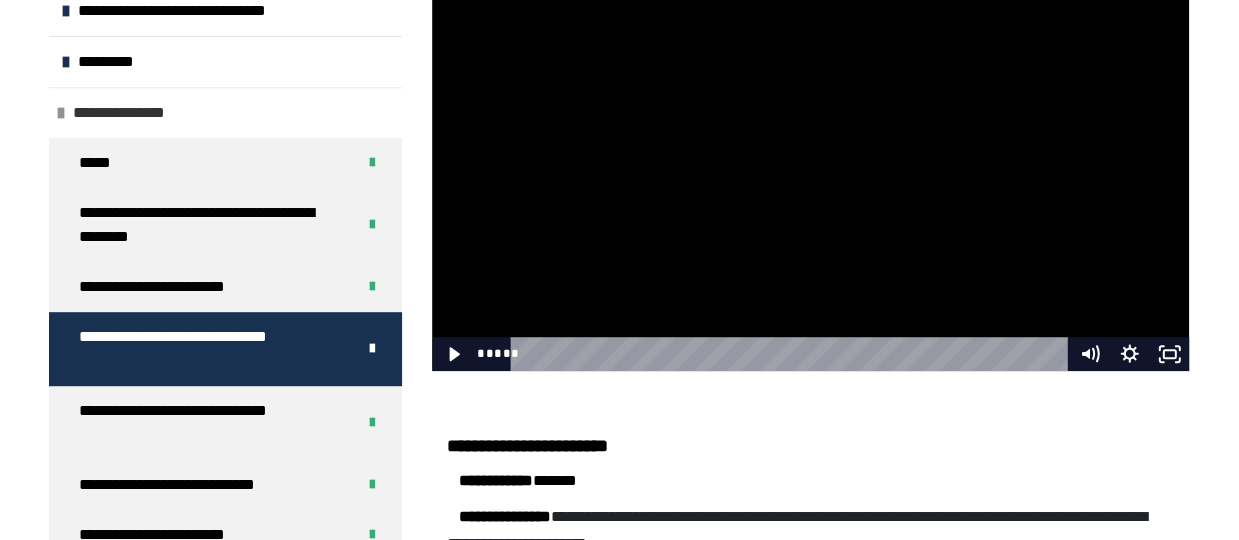 scroll, scrollTop: 424, scrollLeft: 0, axis: vertical 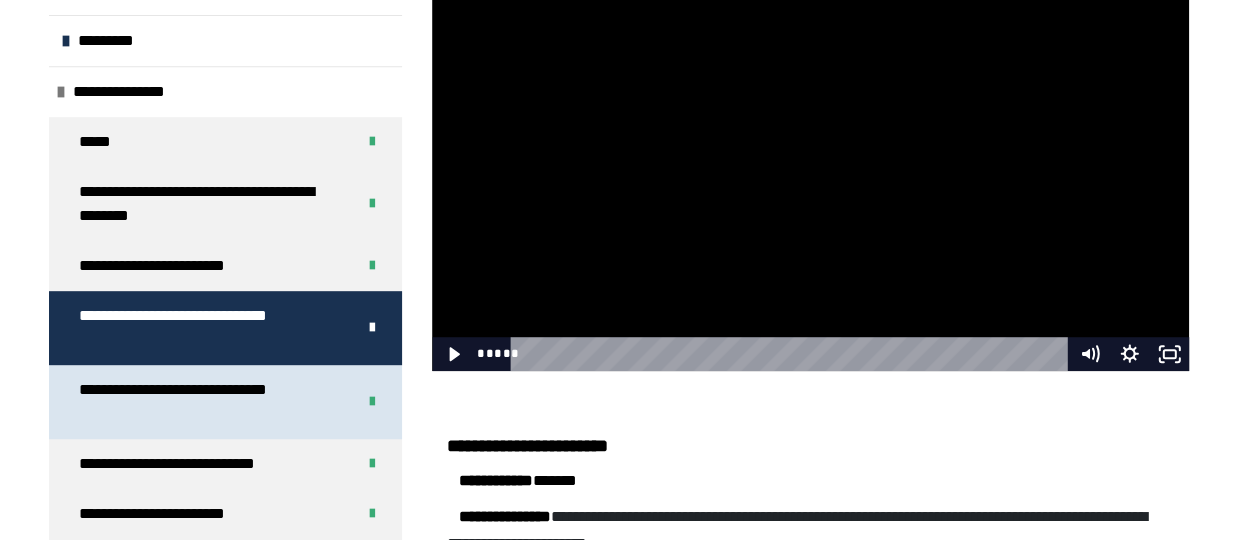 click on "**********" at bounding box center [202, 402] 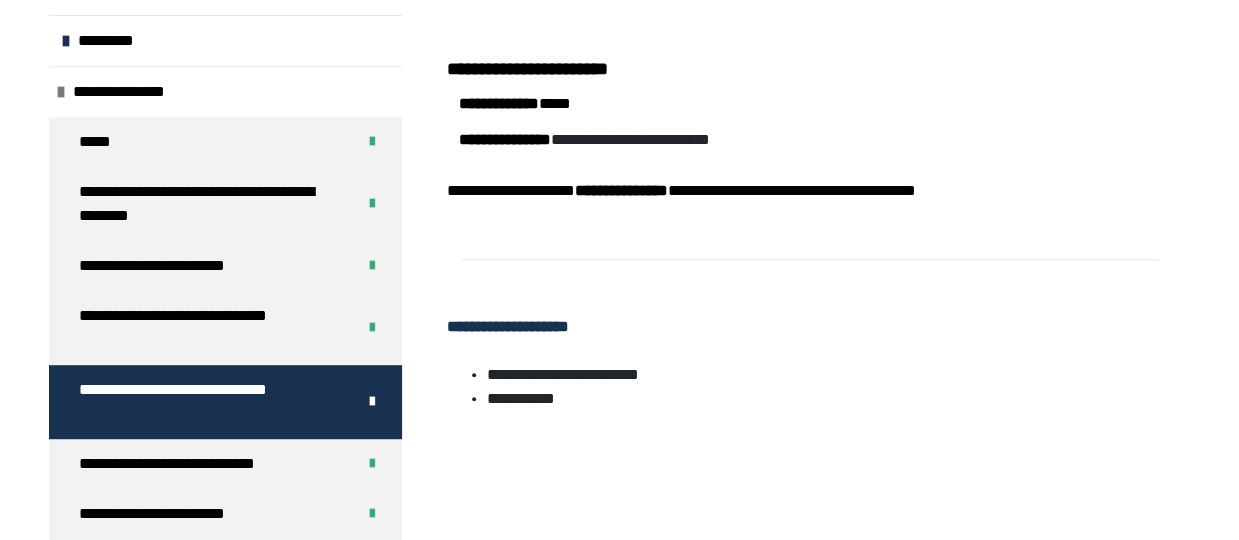 scroll, scrollTop: 553, scrollLeft: 0, axis: vertical 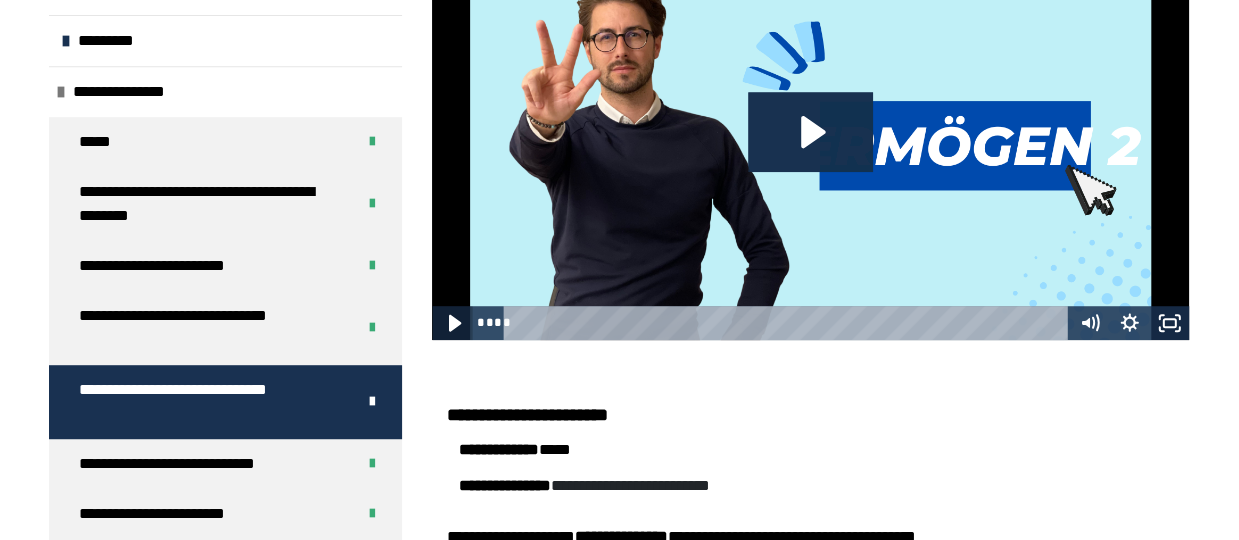 click 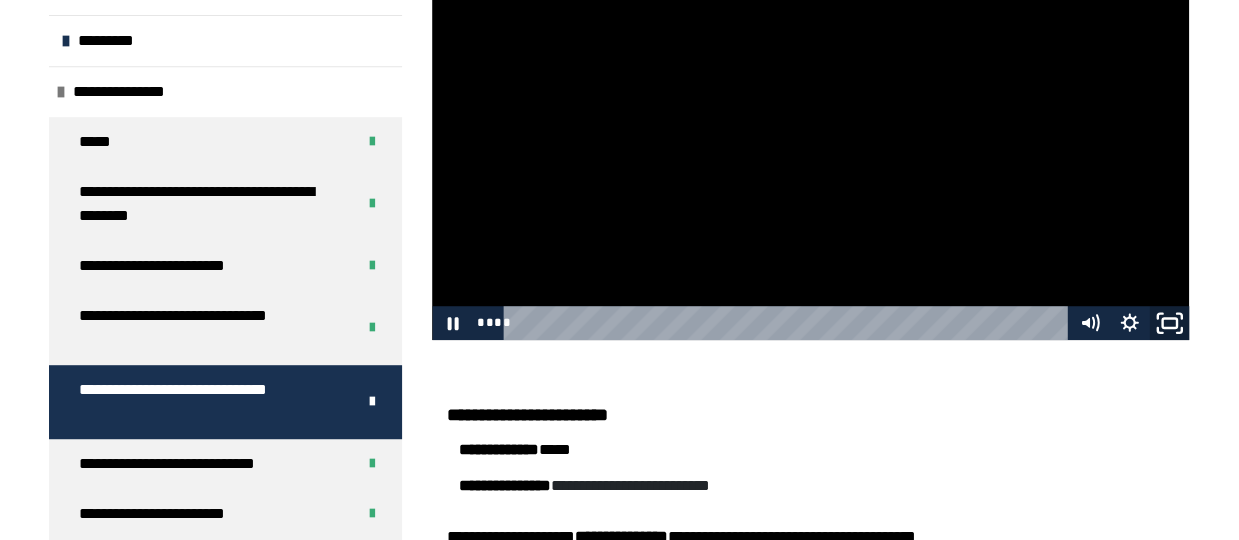 click 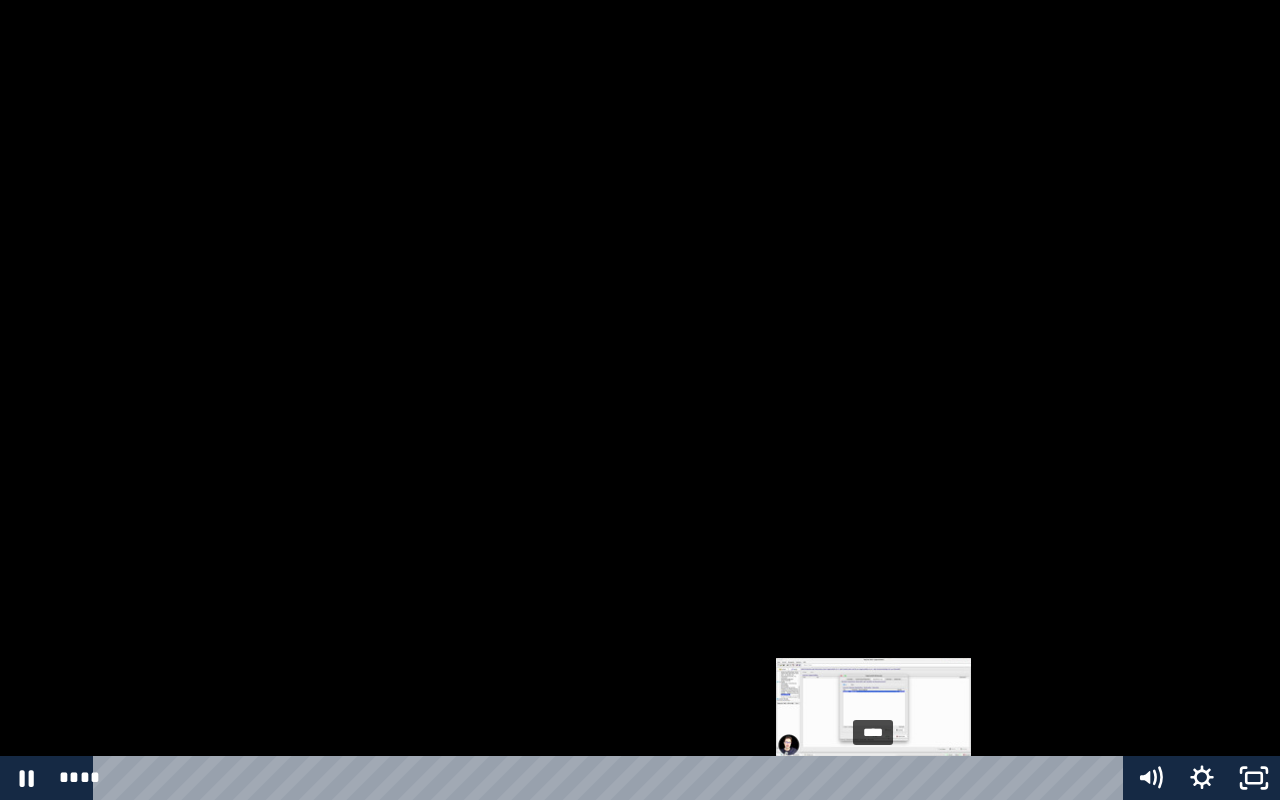 click on "****" at bounding box center [612, 778] 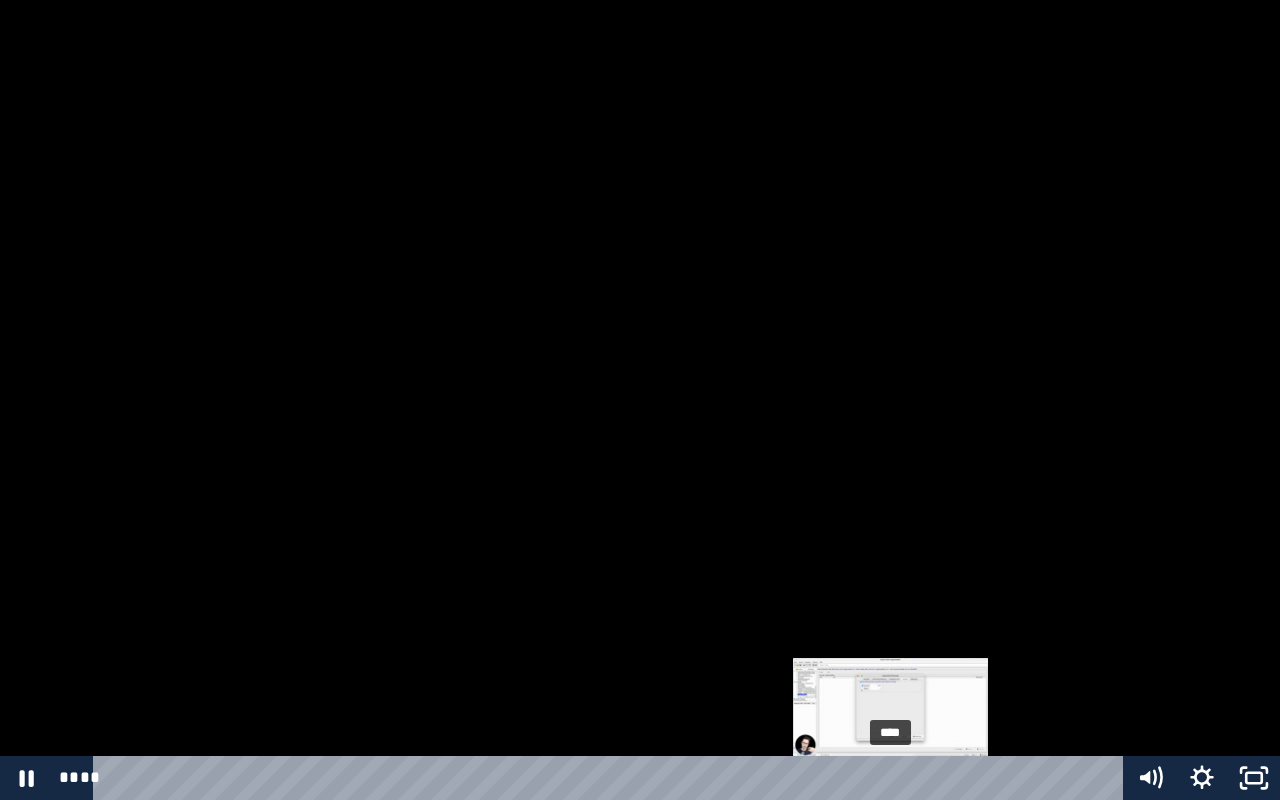 click on "****" at bounding box center (612, 778) 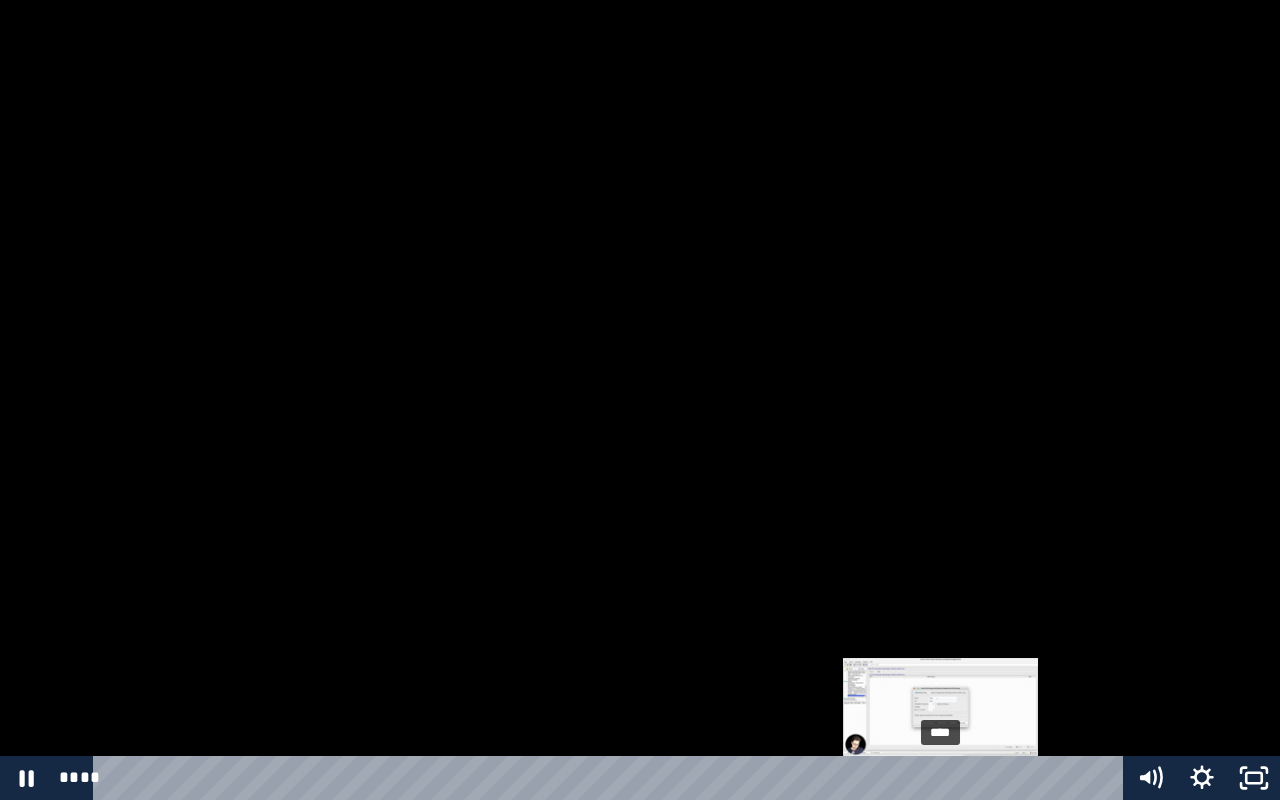 click on "****" at bounding box center (612, 778) 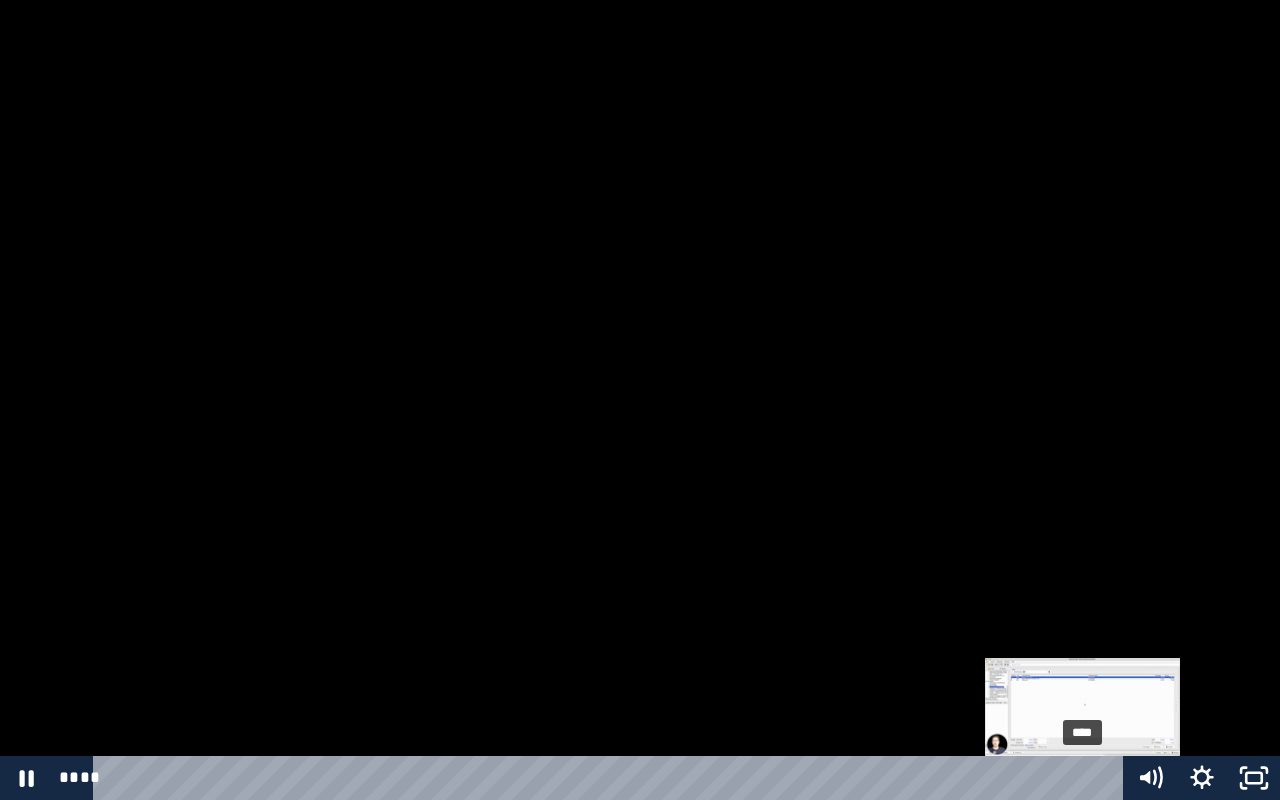 click on "****" at bounding box center (612, 778) 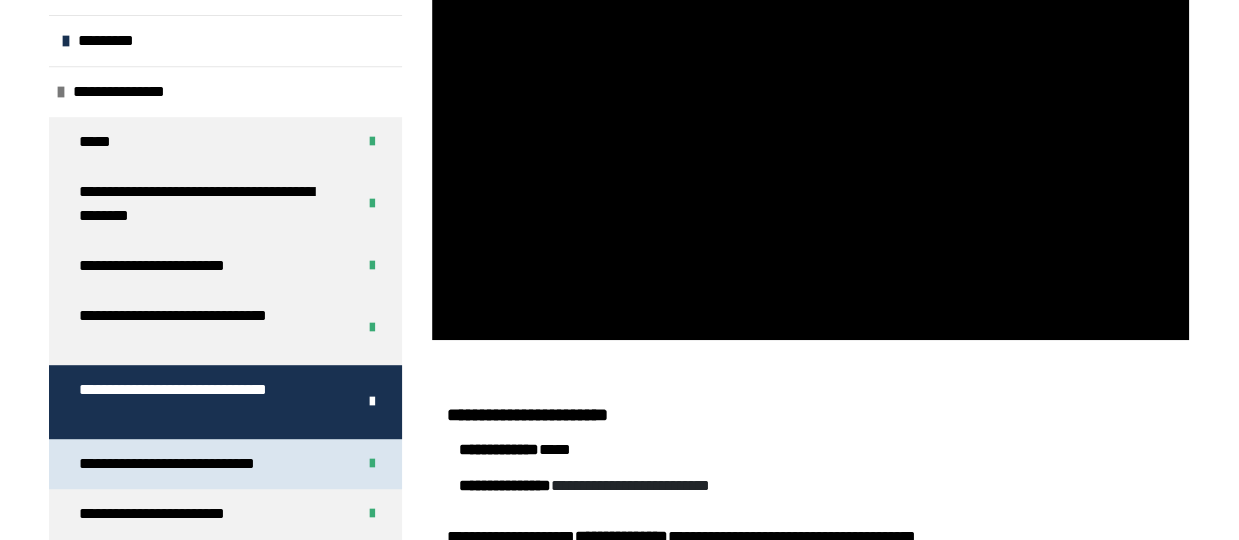 click on "**********" at bounding box center [198, 464] 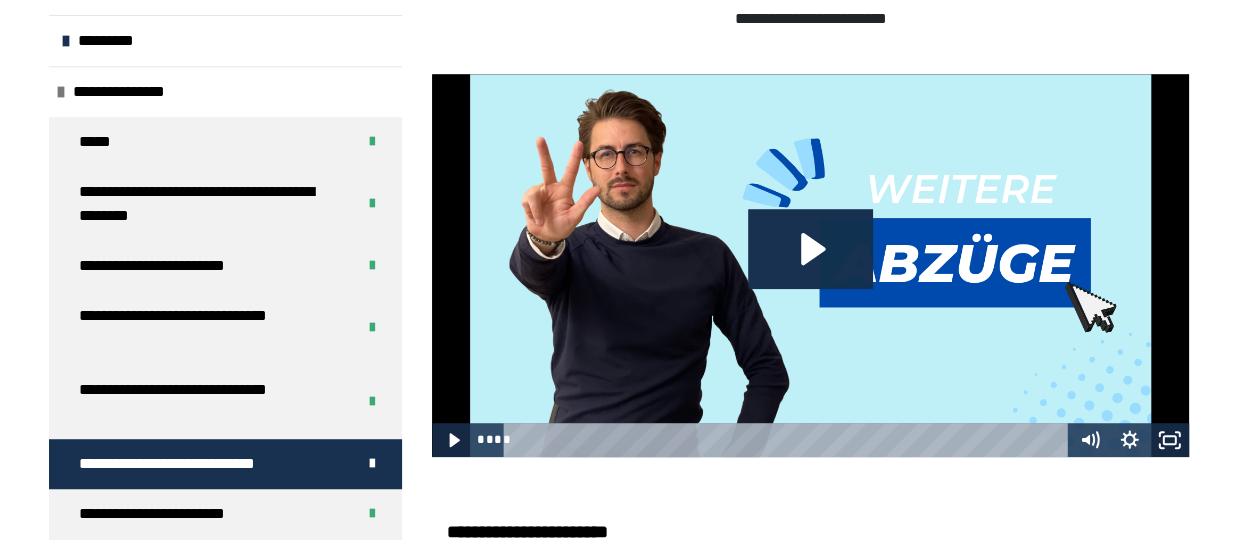 scroll, scrollTop: 446, scrollLeft: 0, axis: vertical 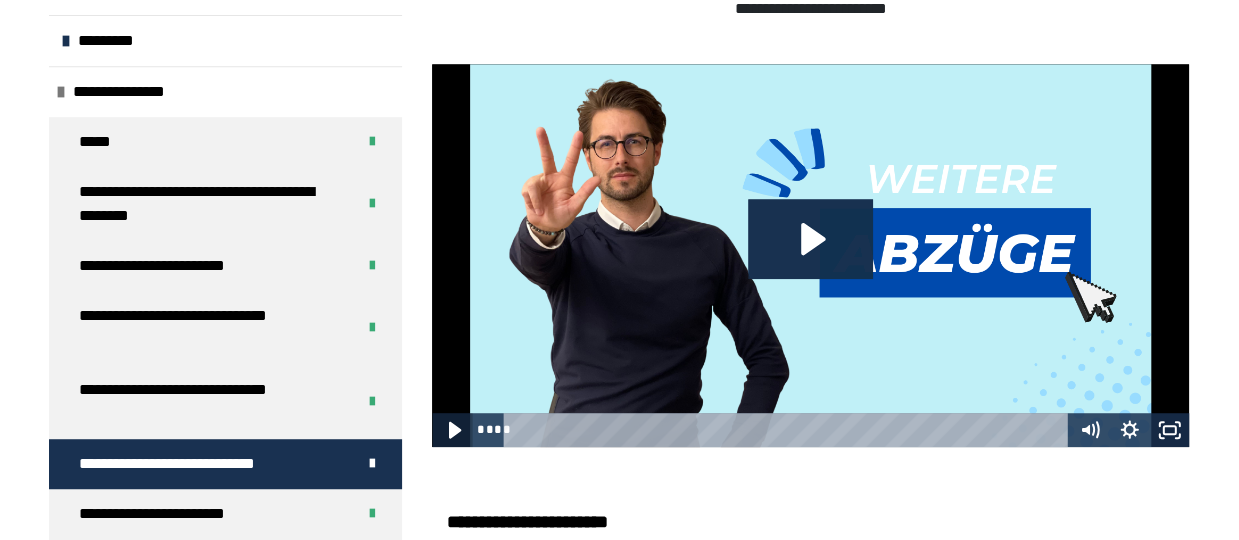 click 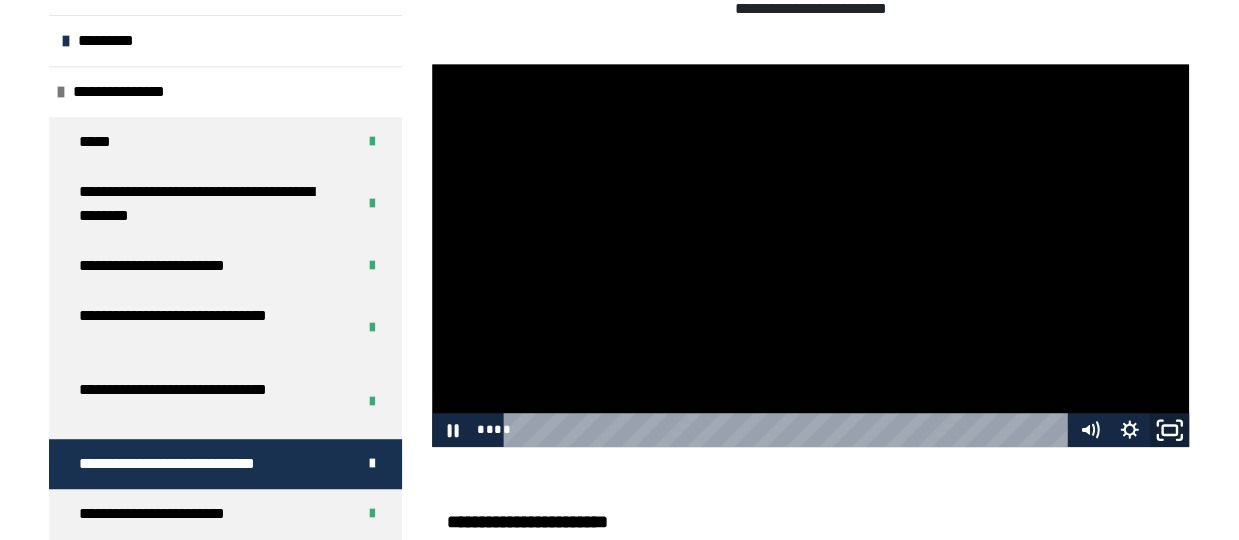 click 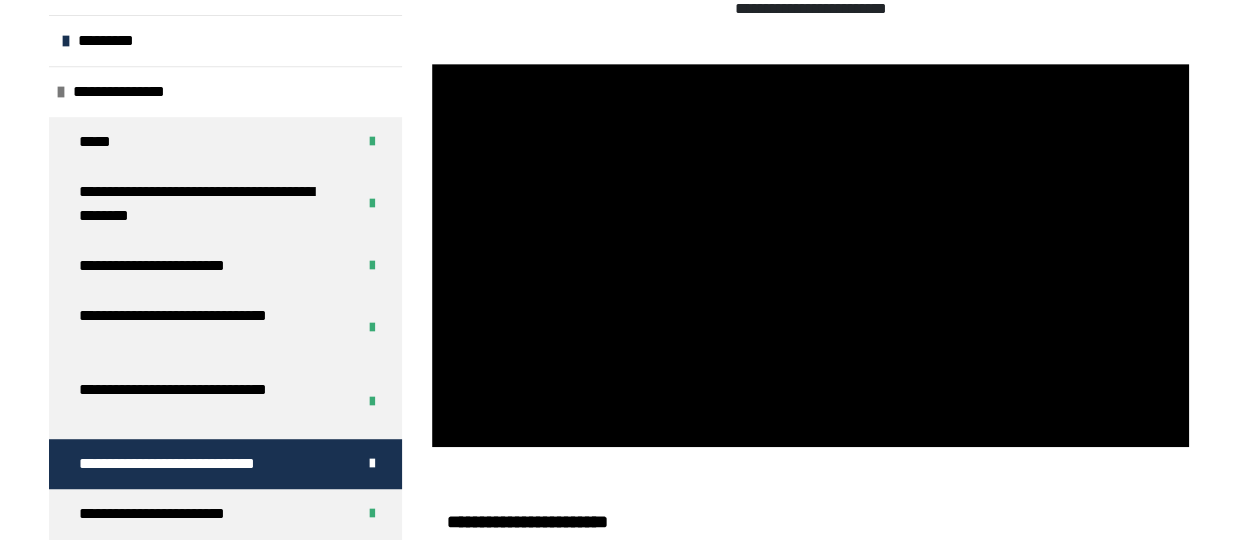 type 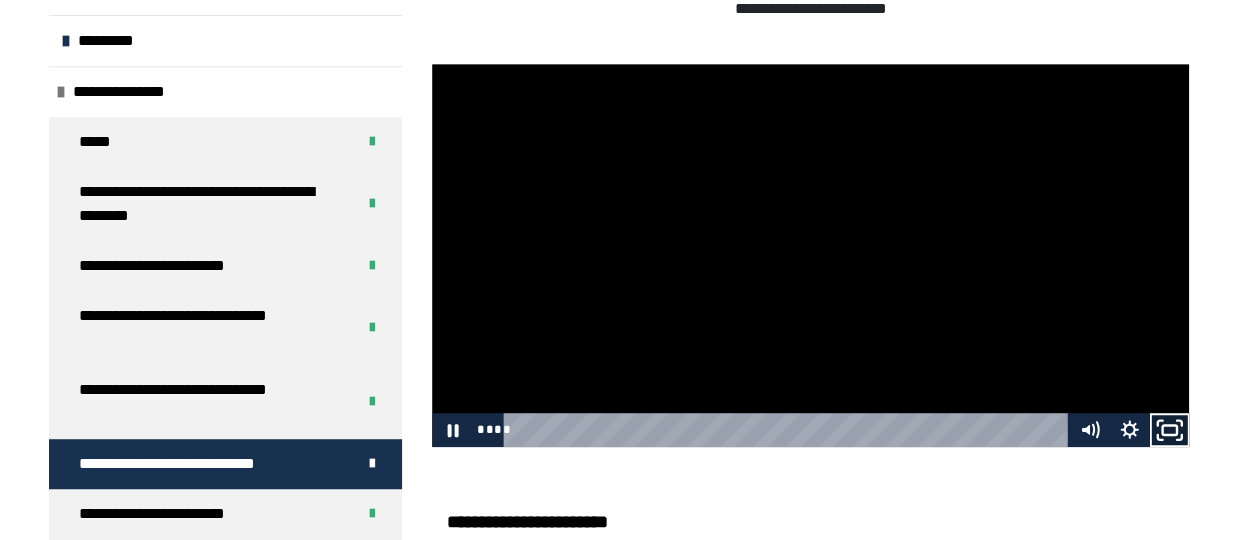 click 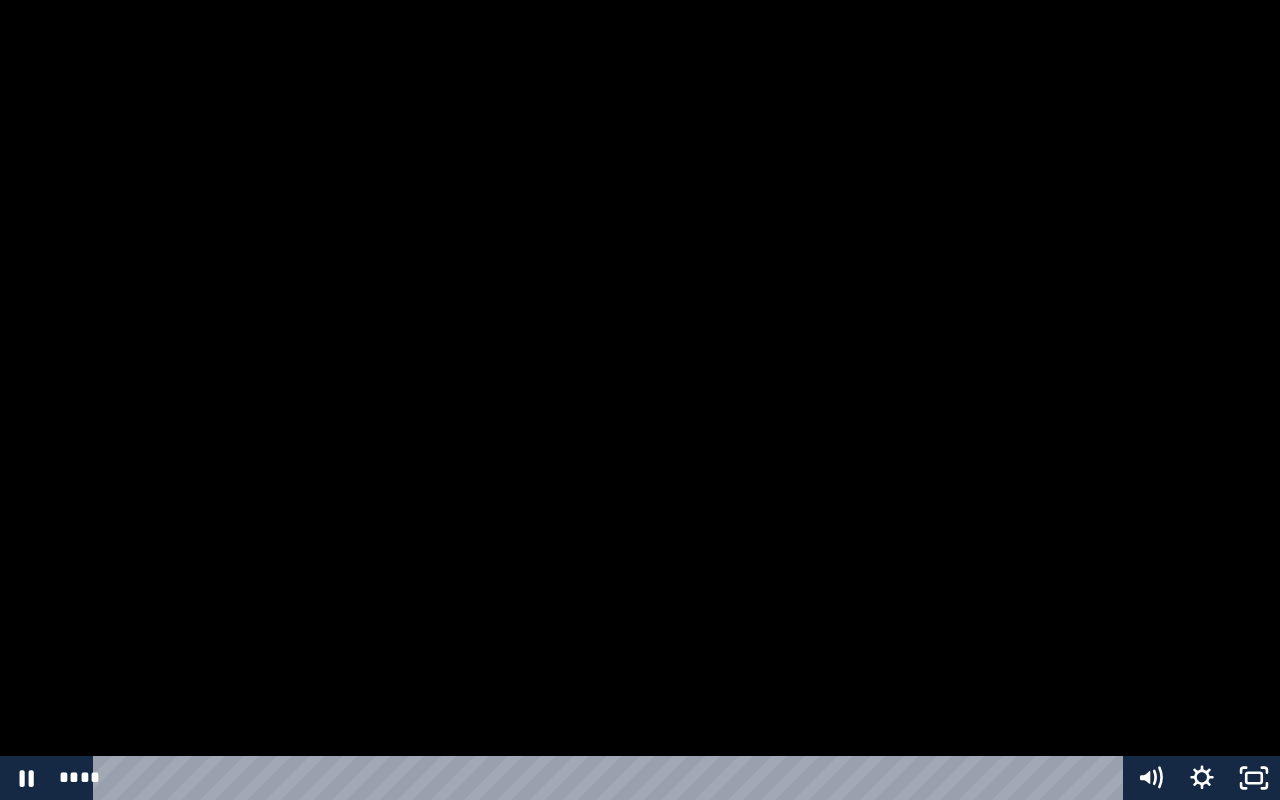 click at bounding box center [640, 400] 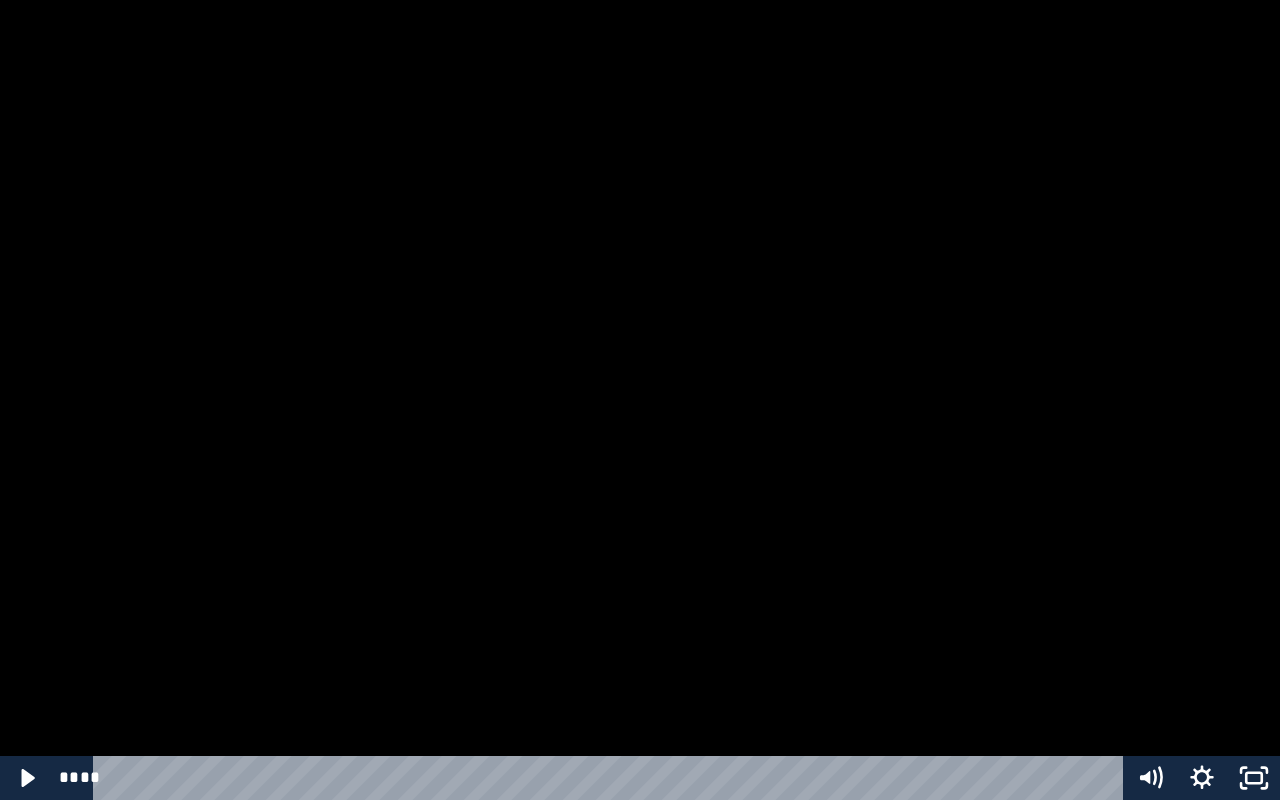 click at bounding box center [640, 400] 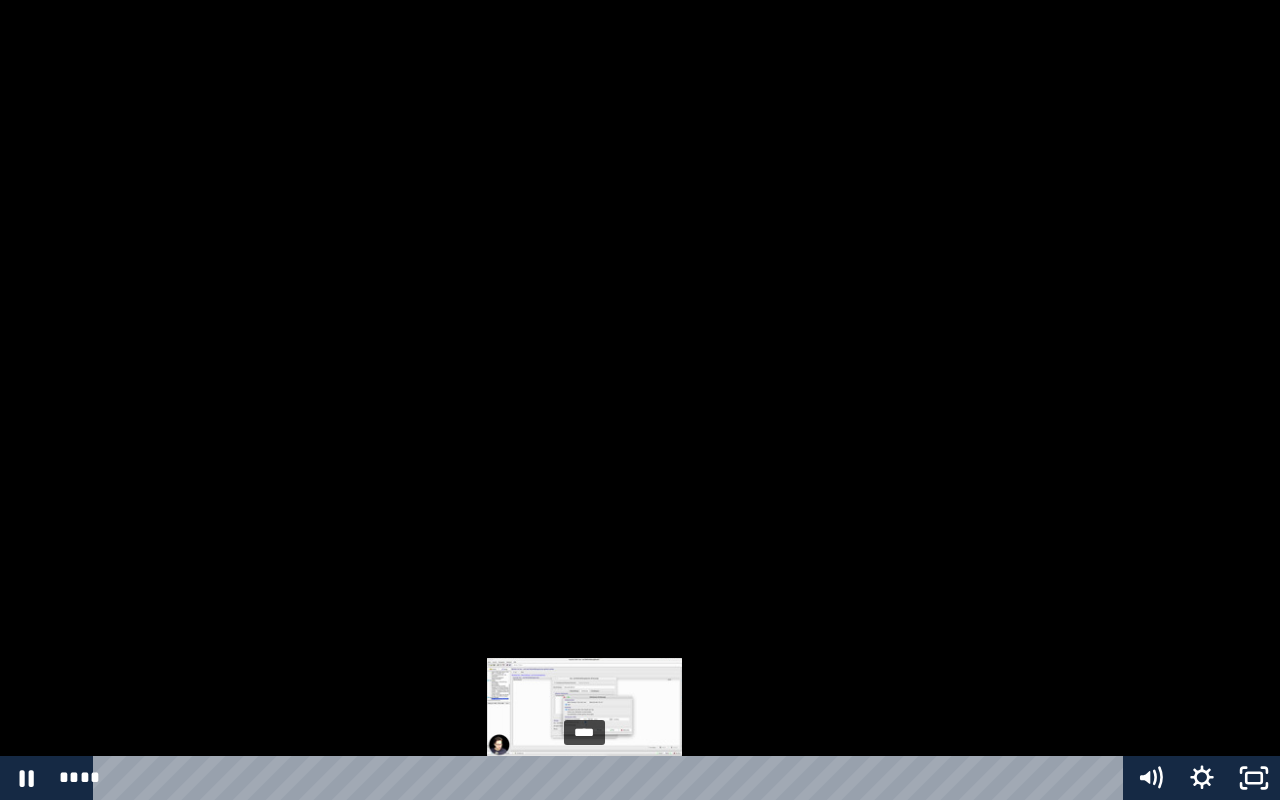 click on "****" at bounding box center [612, 778] 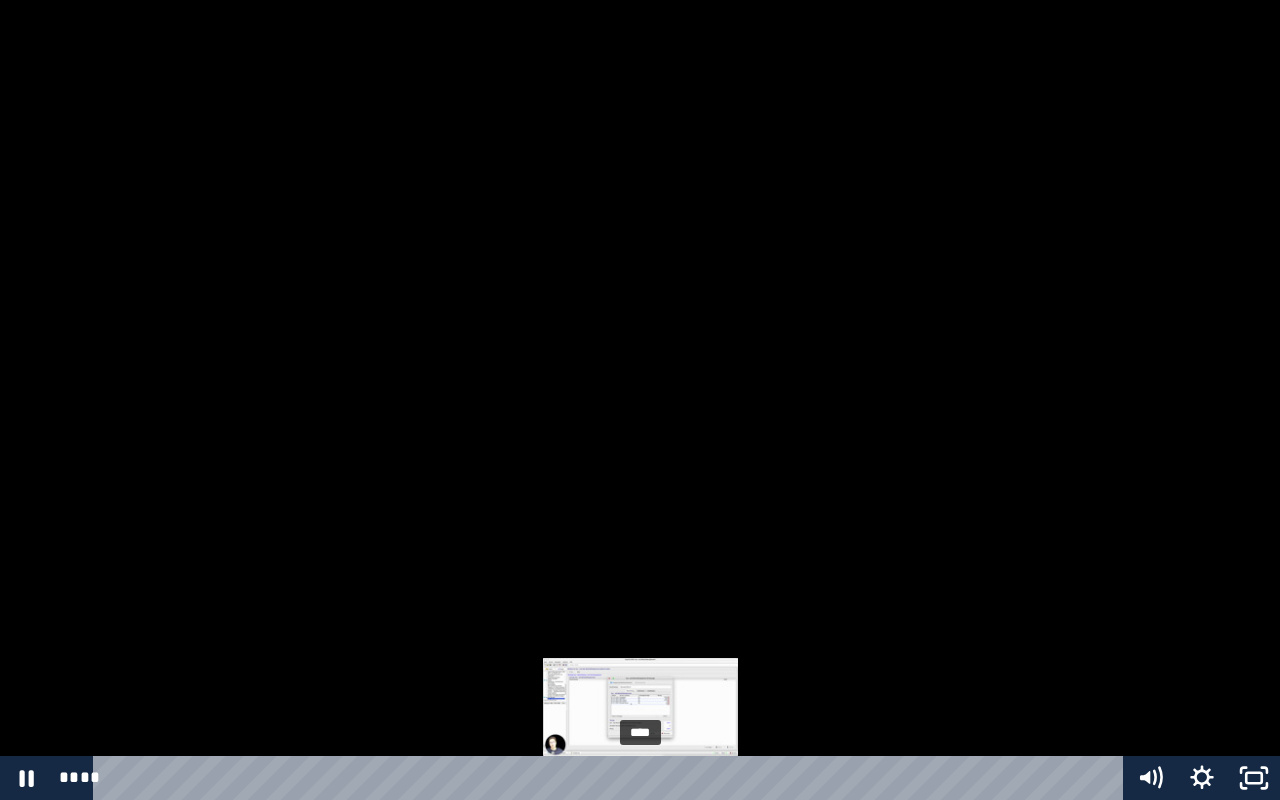 click on "****" at bounding box center (612, 778) 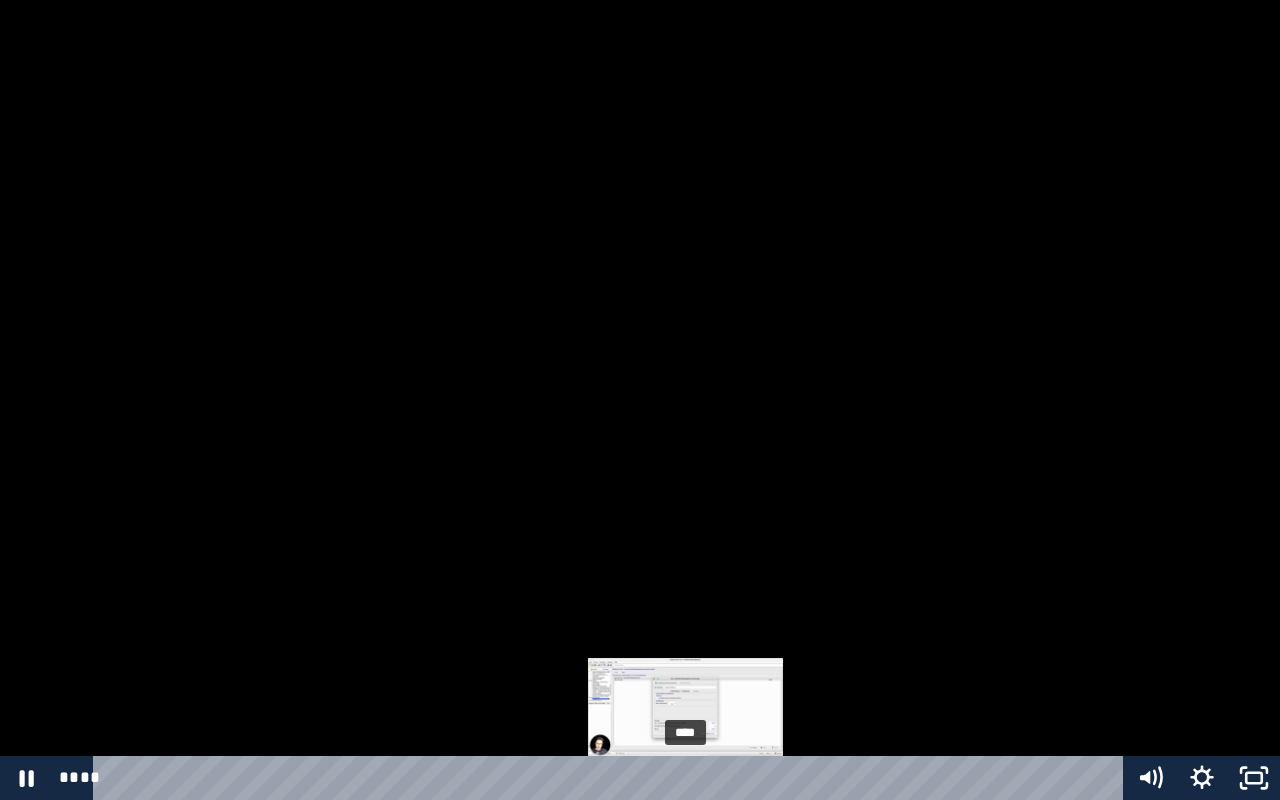click on "****" at bounding box center [612, 778] 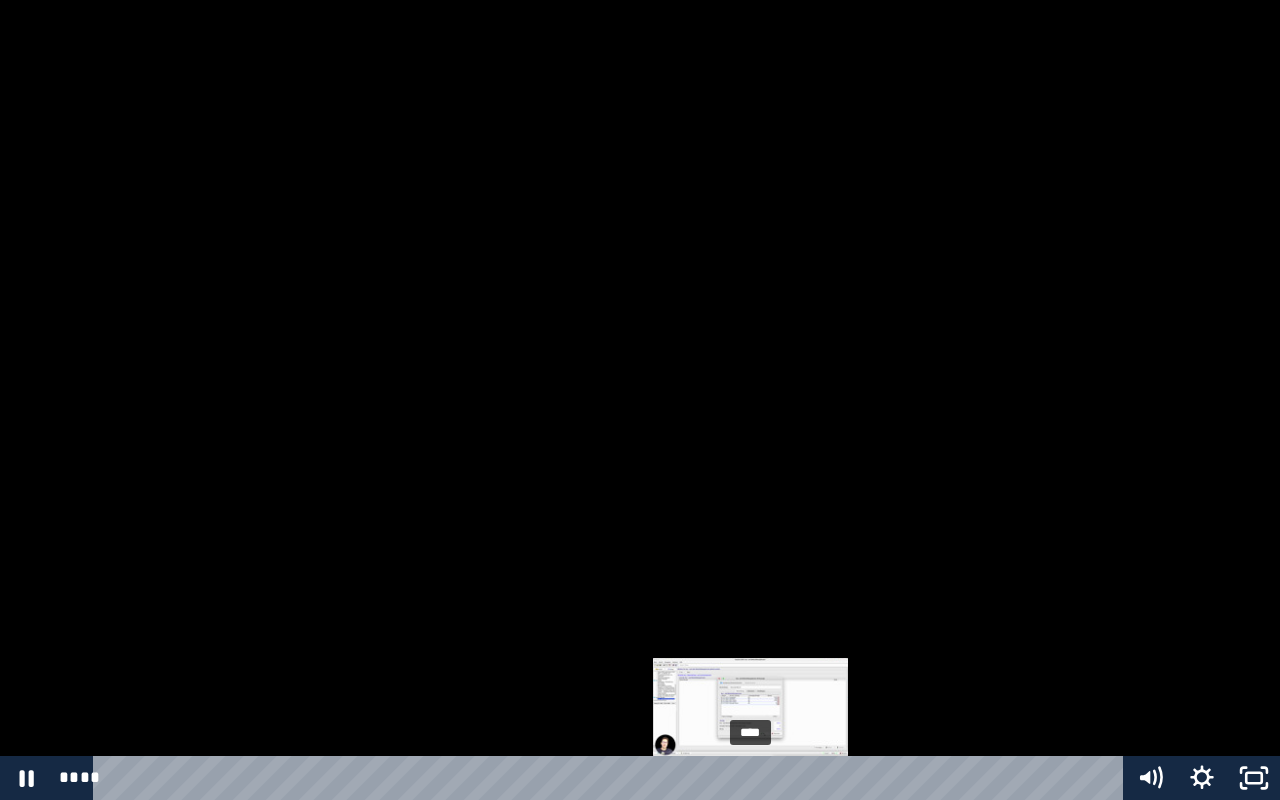 click on "****" at bounding box center [612, 778] 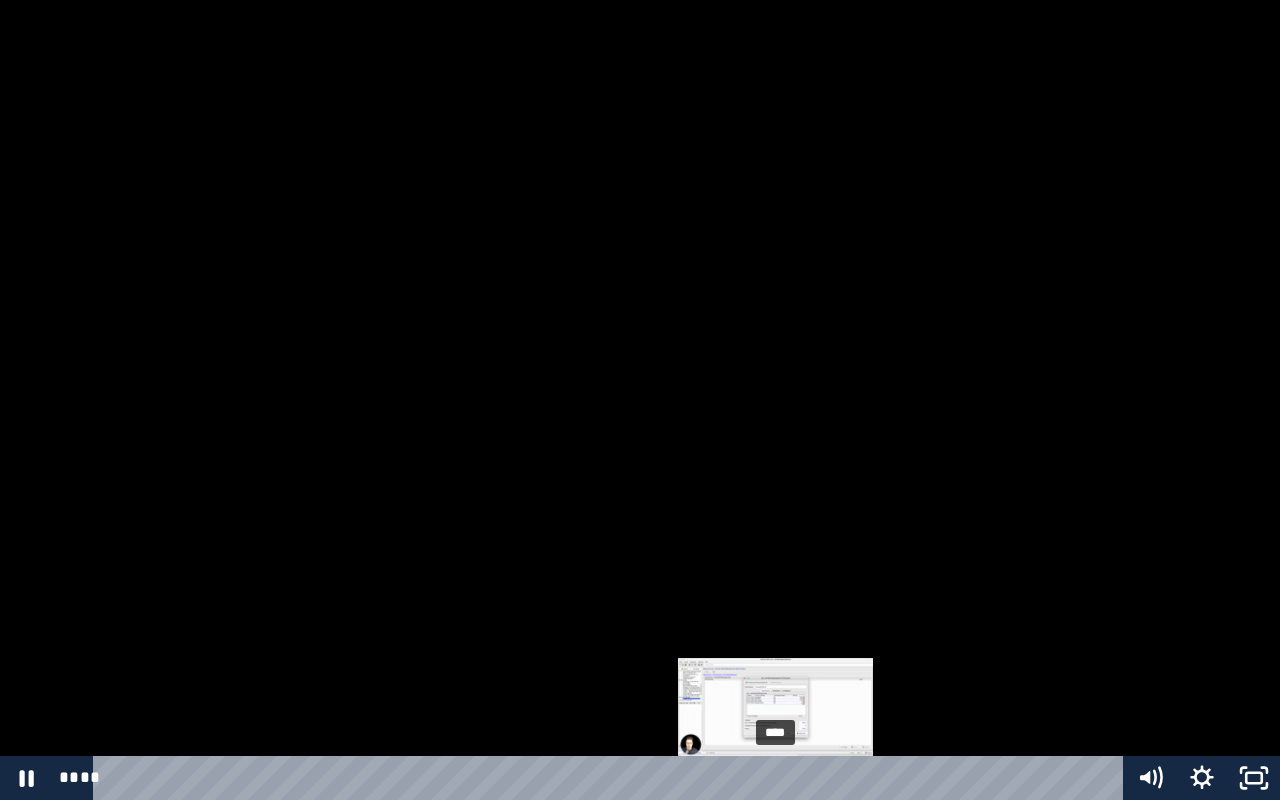 click on "****" at bounding box center [612, 778] 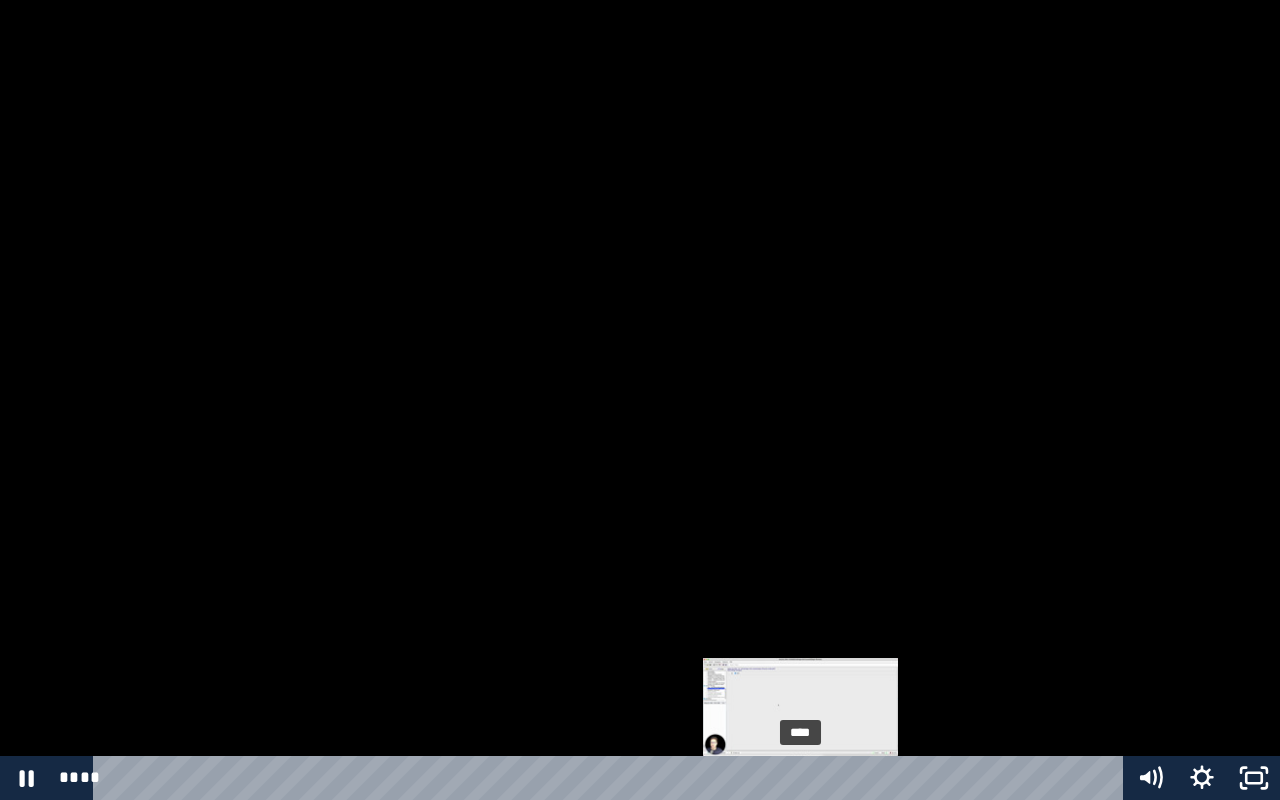 click on "****" at bounding box center [612, 778] 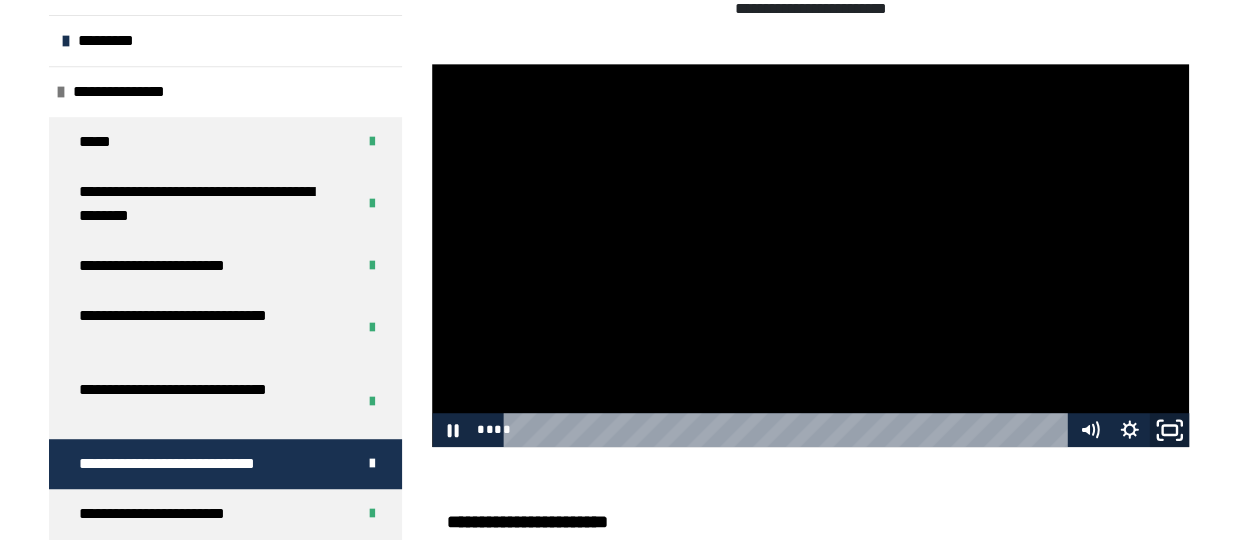 click 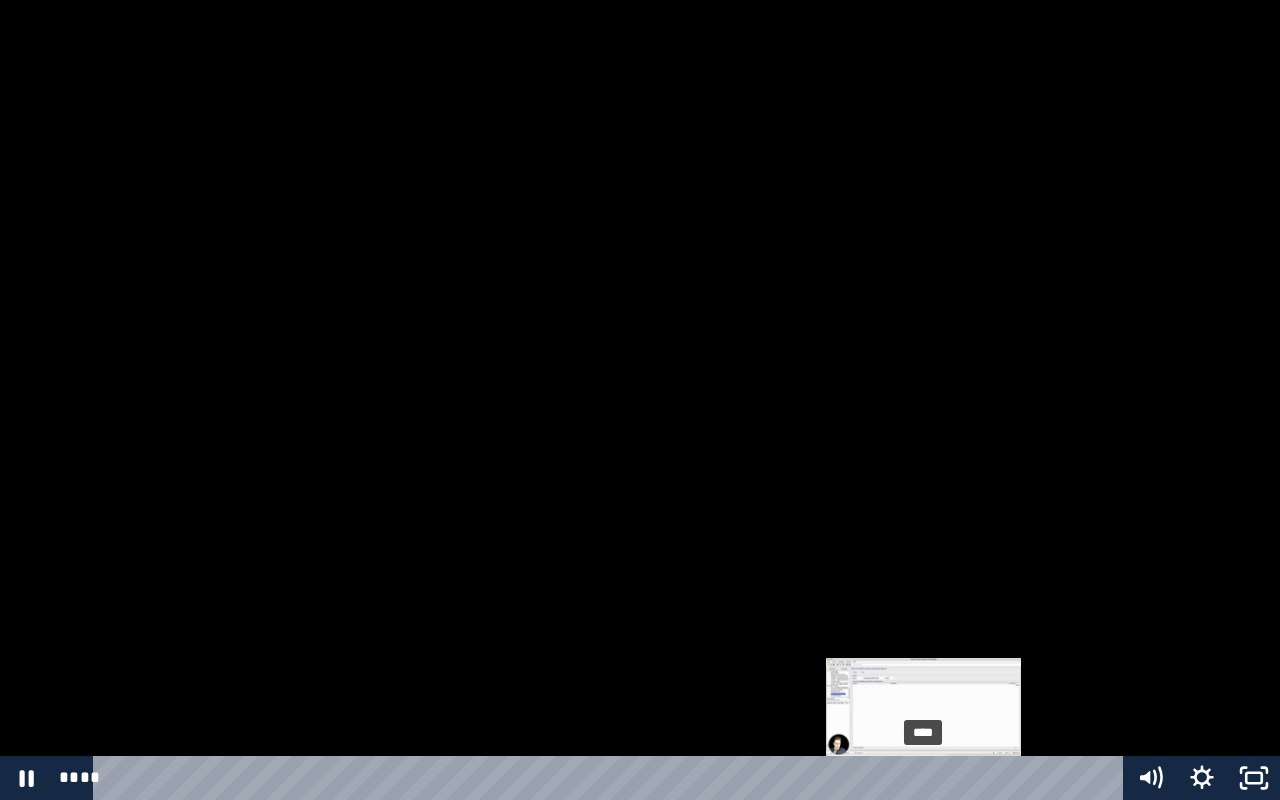 click on "****" at bounding box center (612, 778) 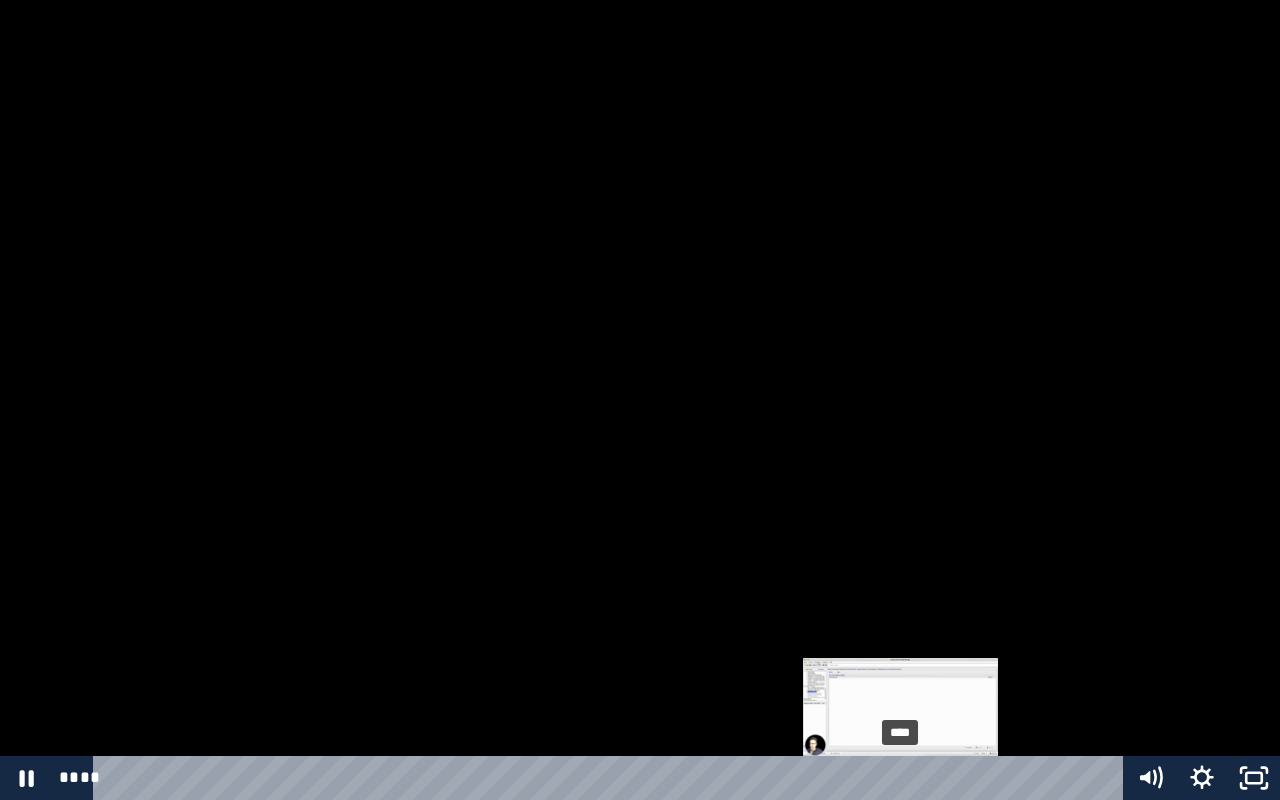 click on "****" at bounding box center (612, 778) 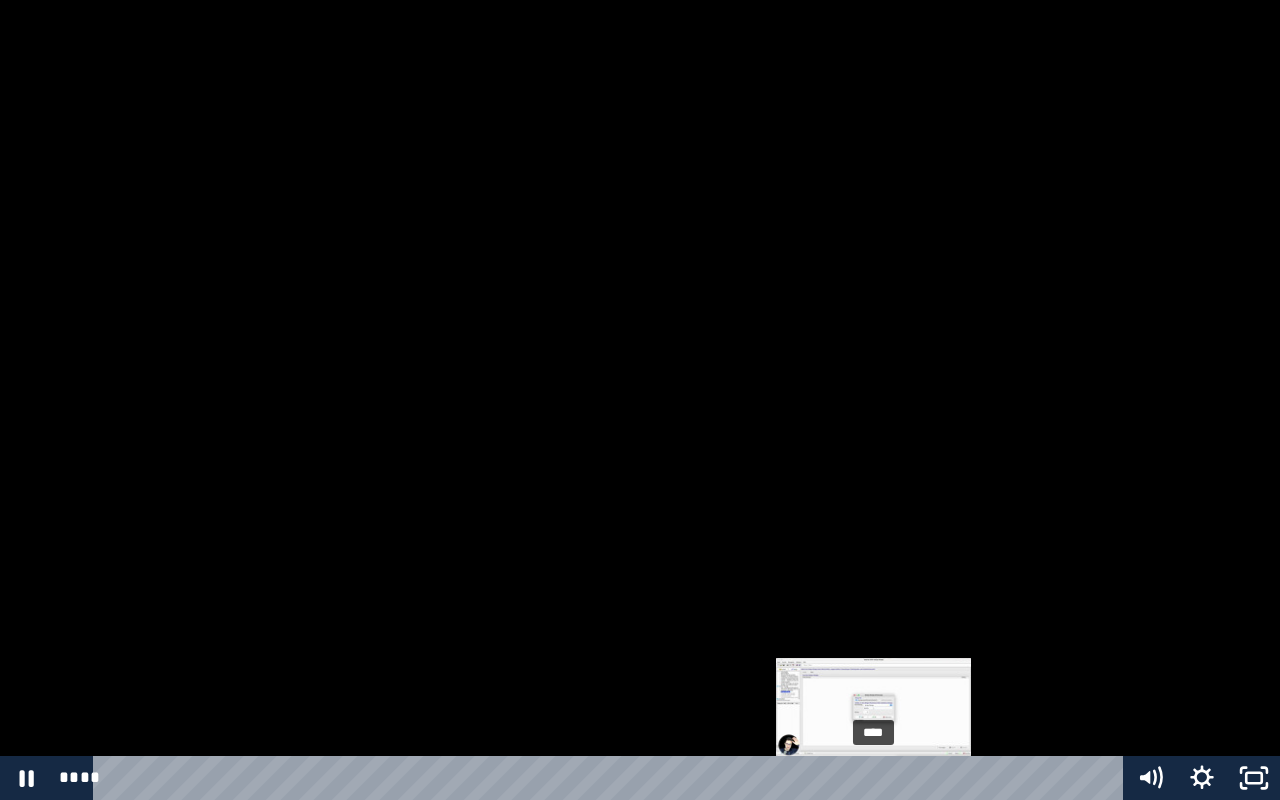 click on "****" at bounding box center [612, 778] 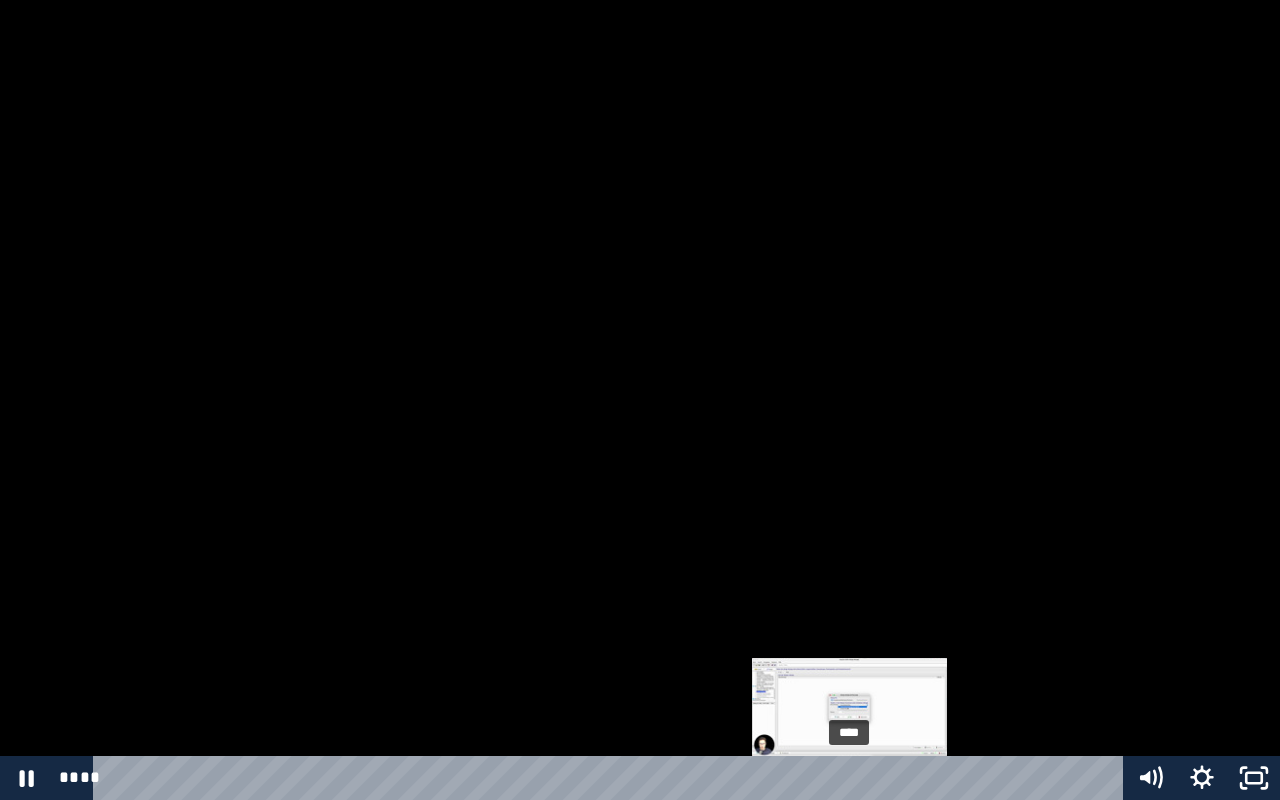 click on "****" at bounding box center (612, 778) 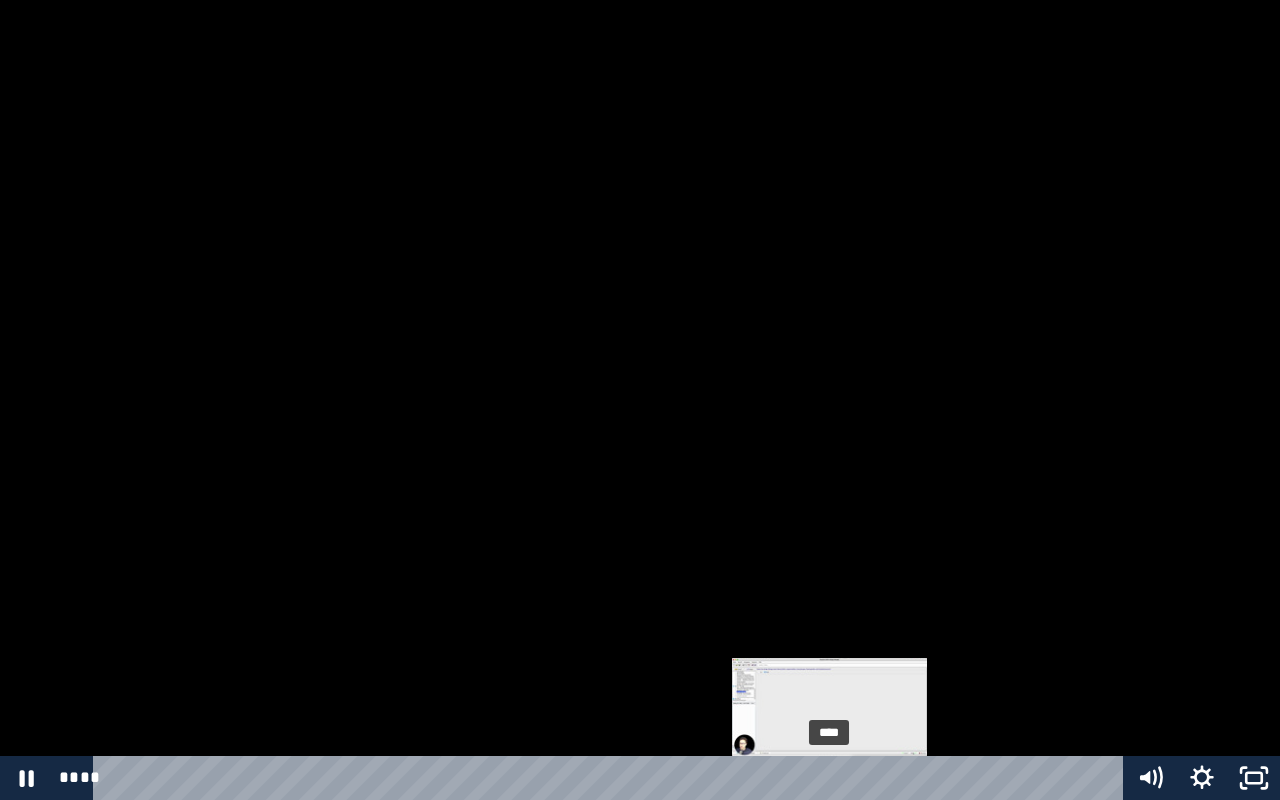 click on "****" at bounding box center [612, 778] 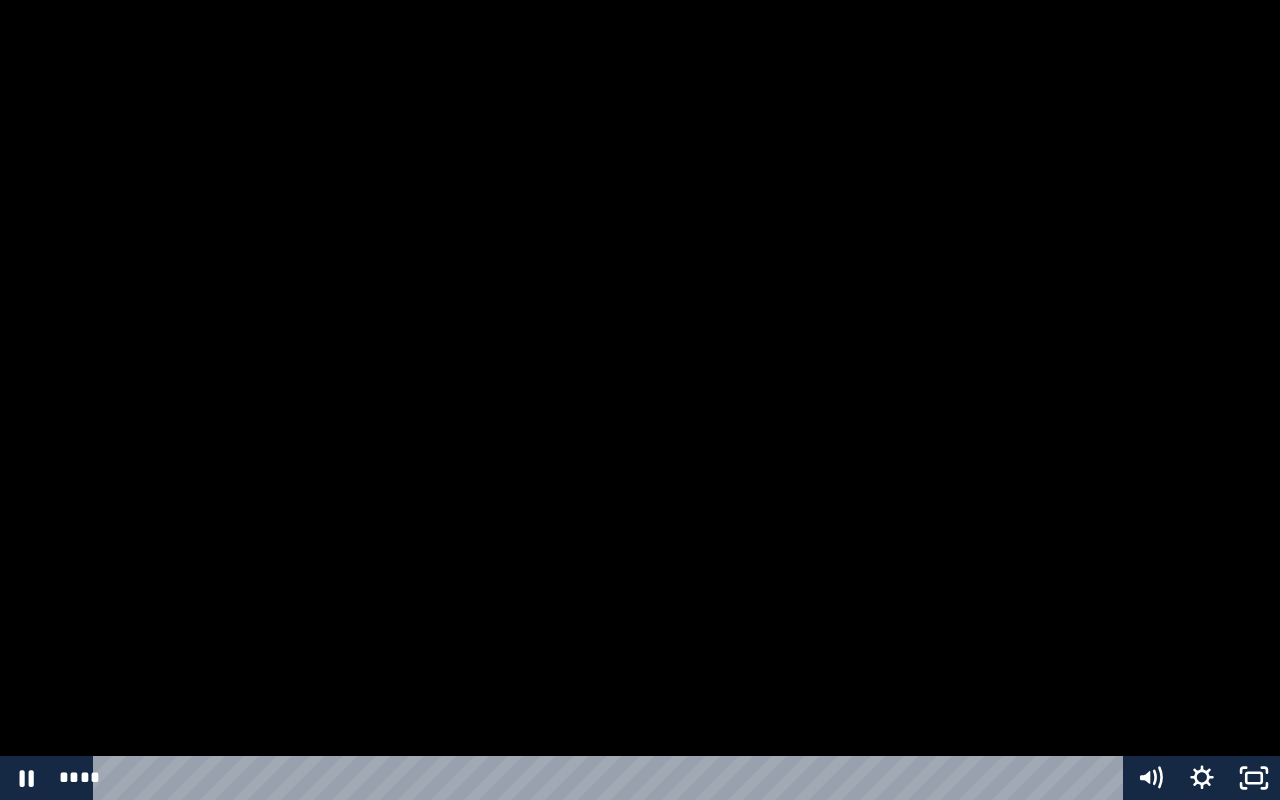click at bounding box center [640, 400] 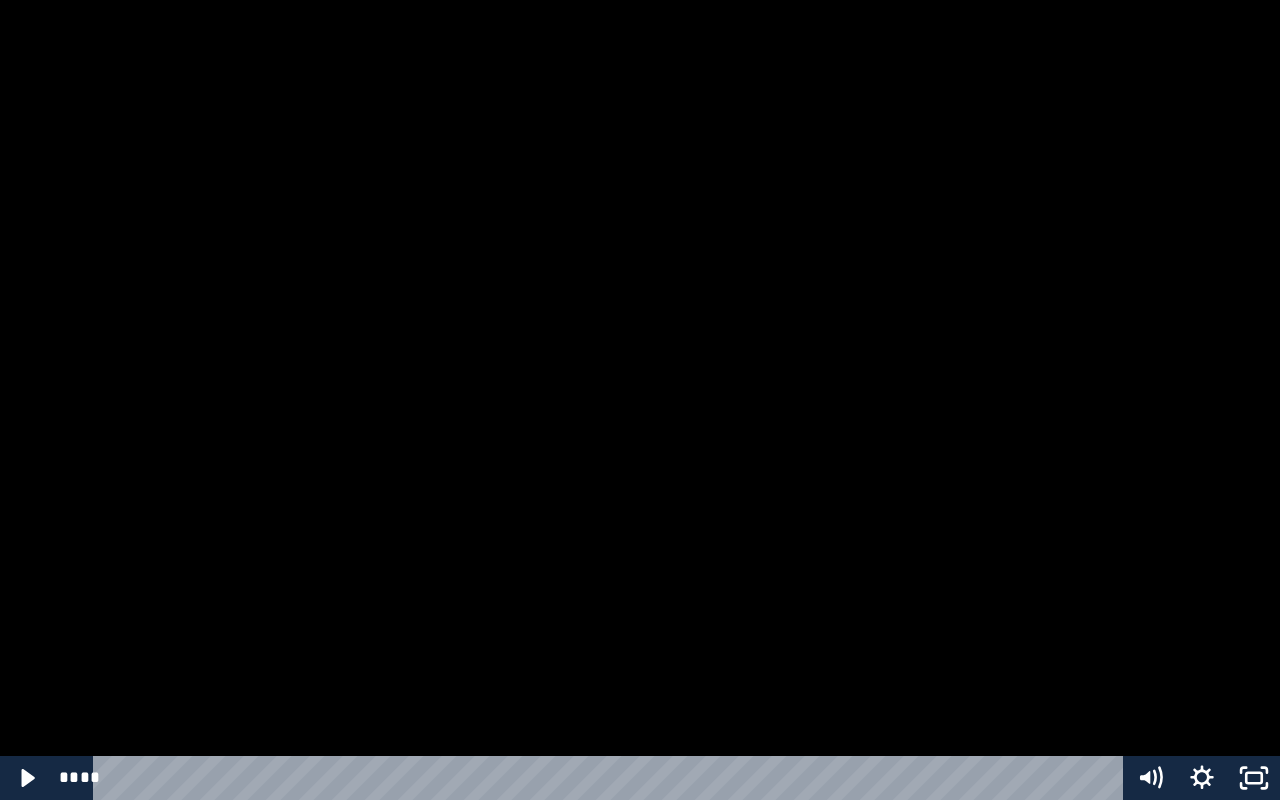 click at bounding box center (640, 400) 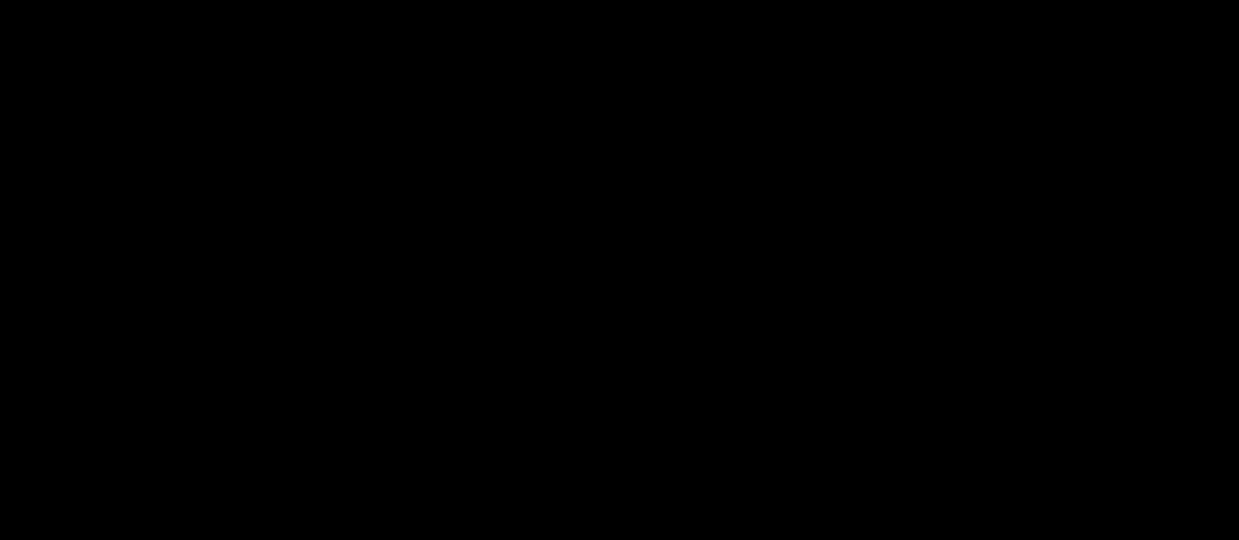 scroll, scrollTop: 586, scrollLeft: 0, axis: vertical 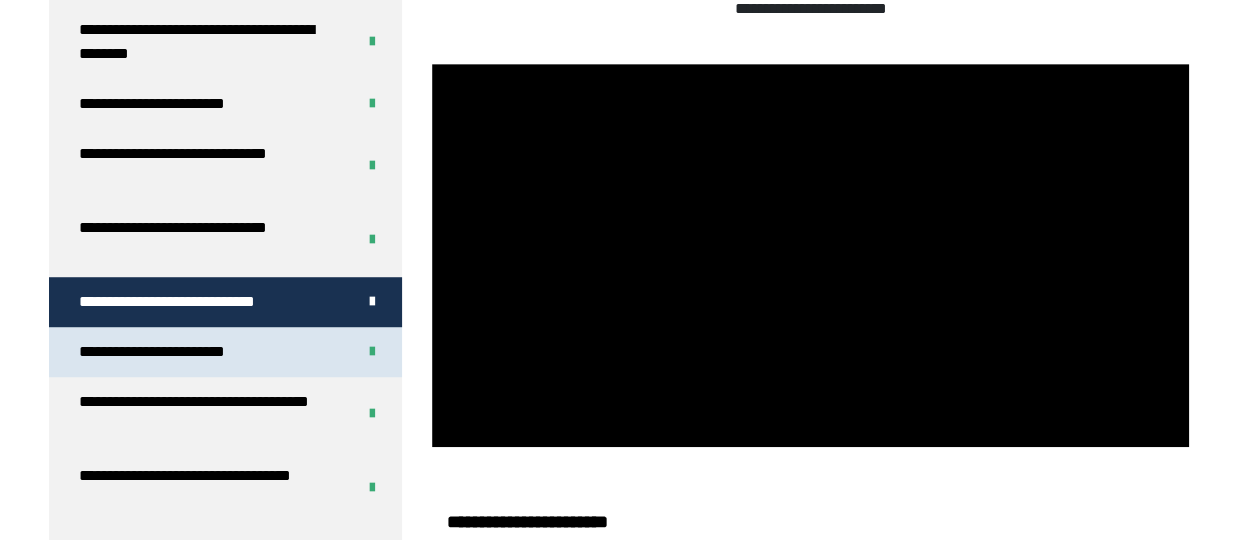 click on "**********" at bounding box center [175, 352] 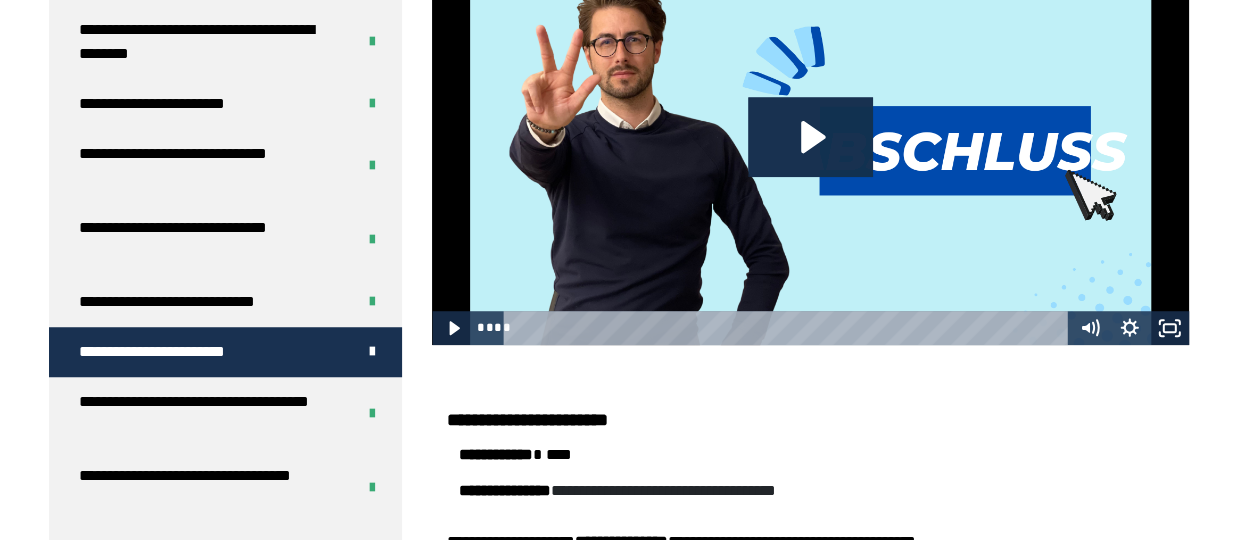 scroll, scrollTop: 550, scrollLeft: 0, axis: vertical 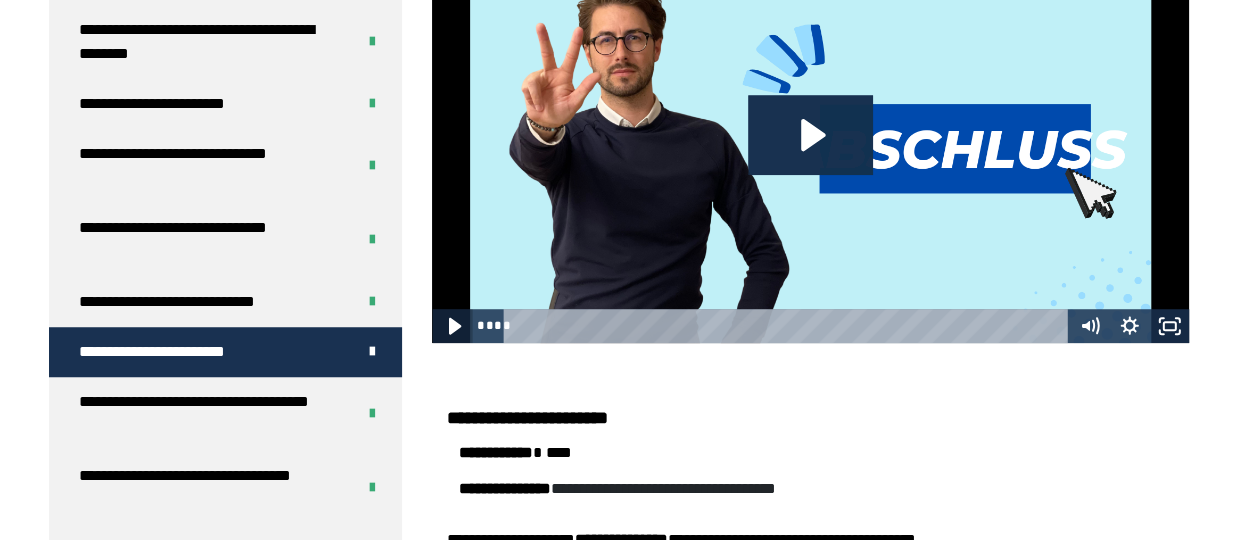 click 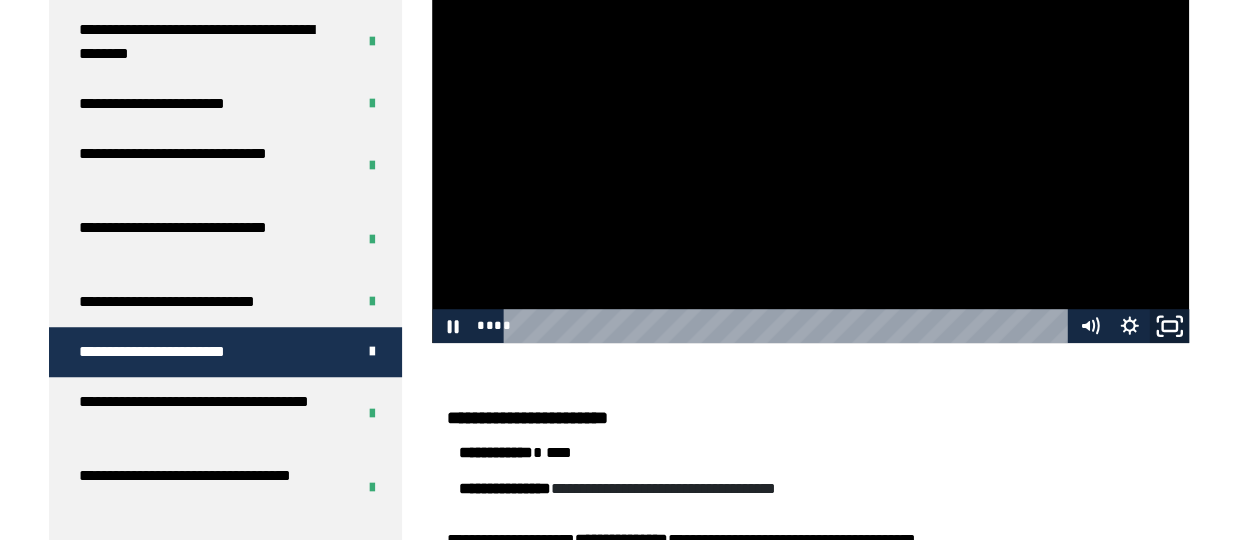 click 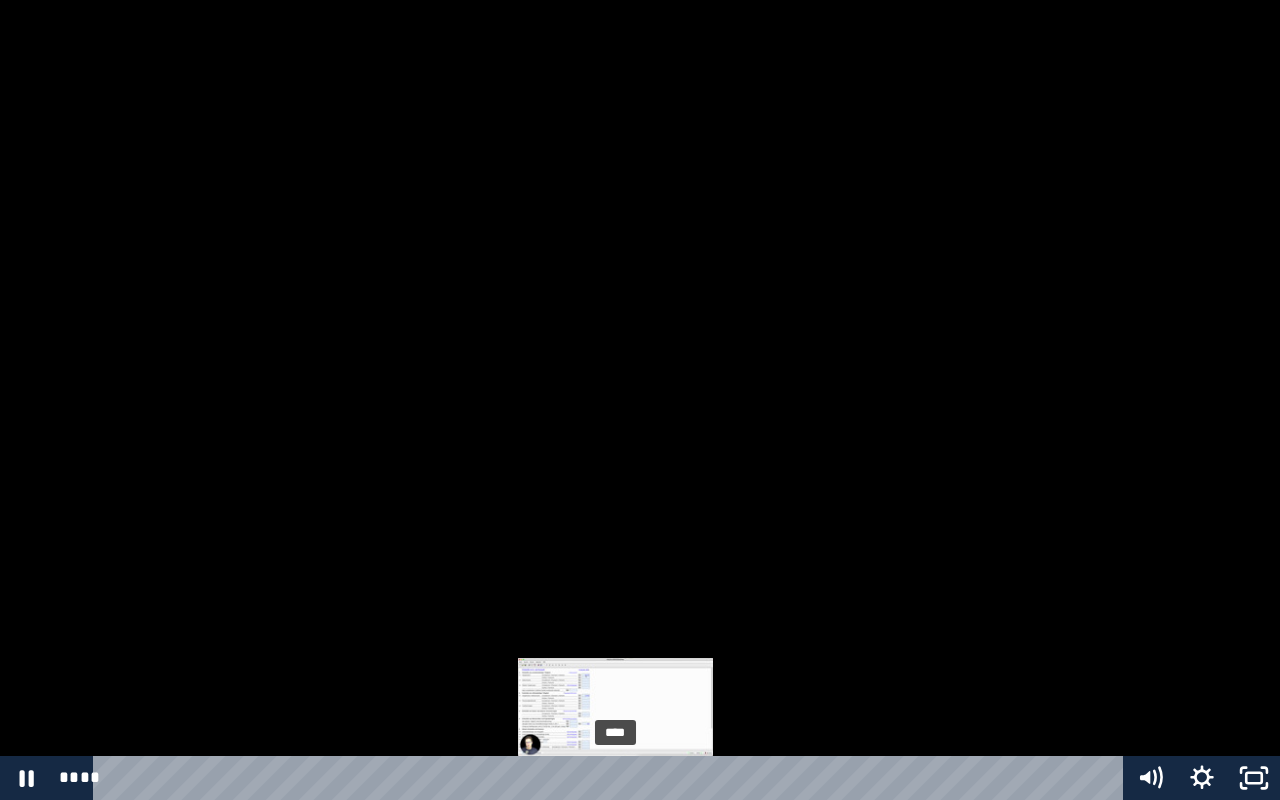 click on "****" at bounding box center (612, 778) 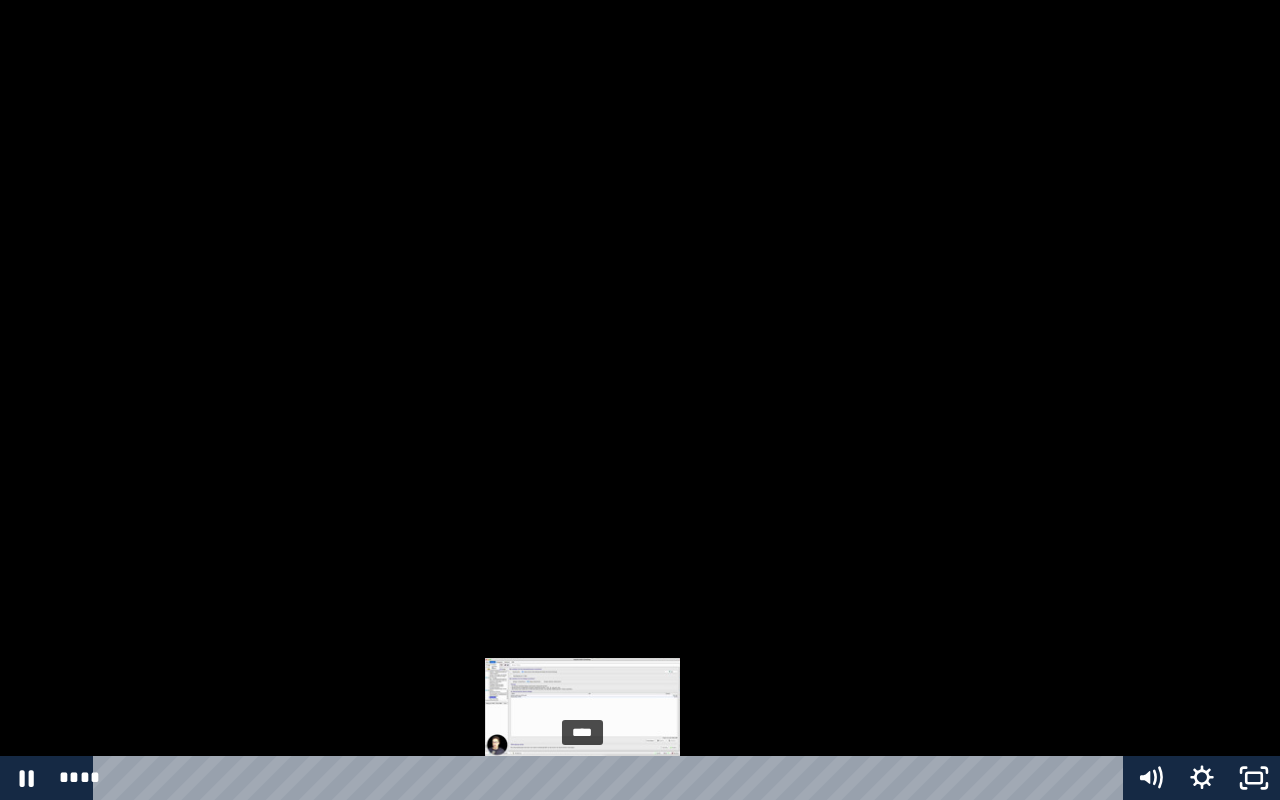 click on "****" at bounding box center [612, 778] 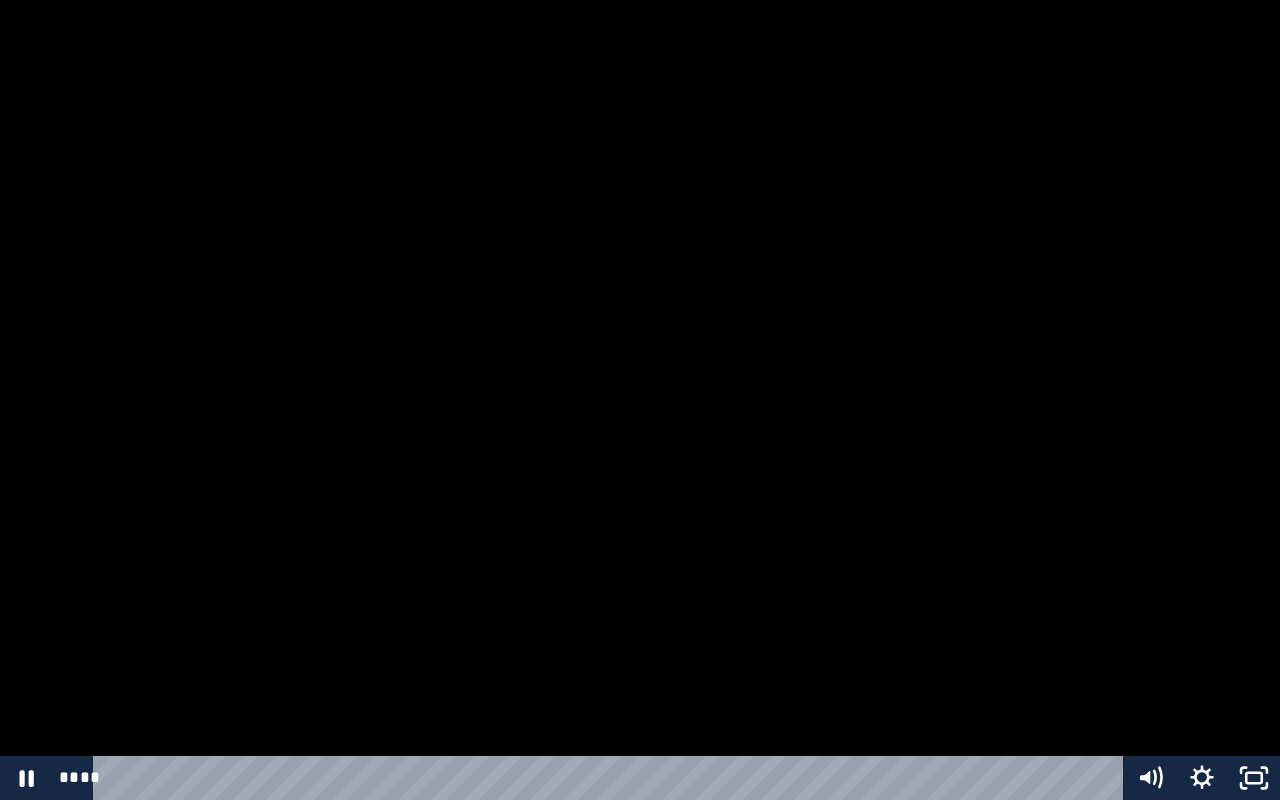 click at bounding box center [640, 400] 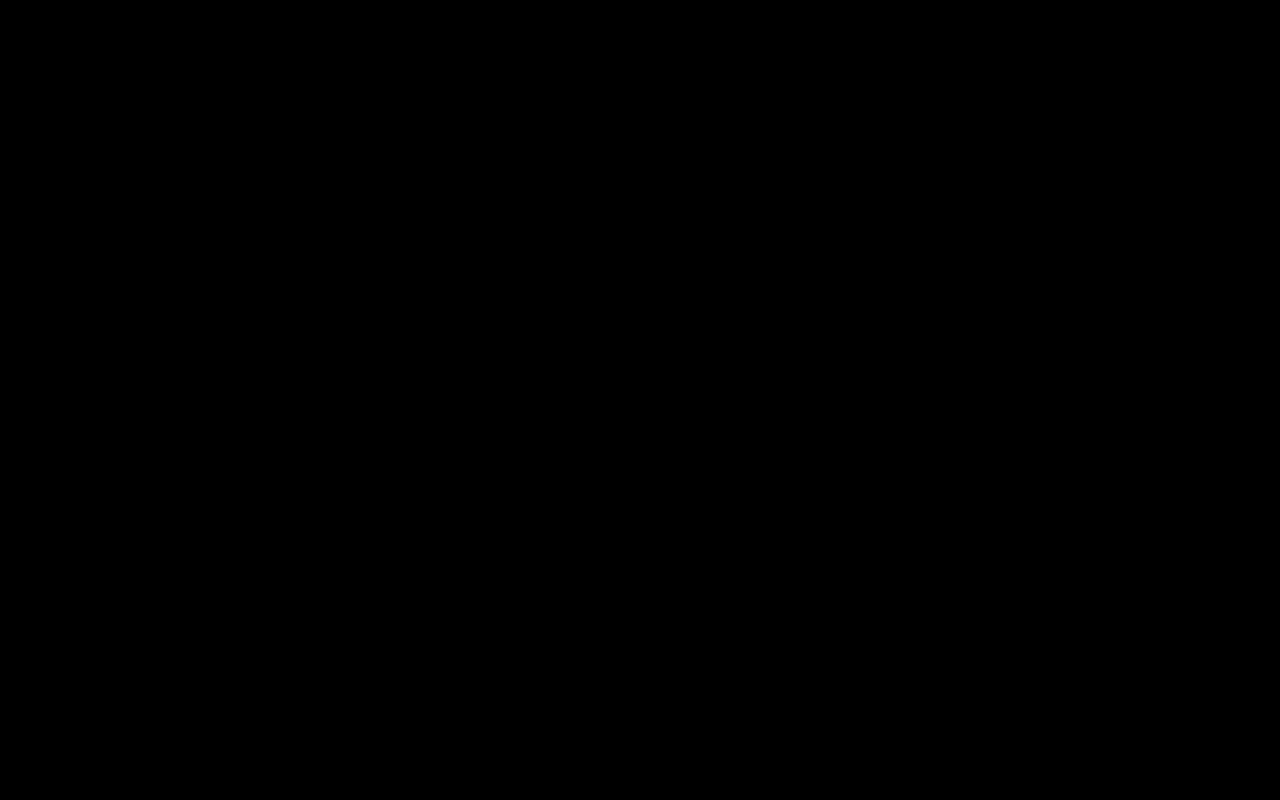 click at bounding box center (640, 400) 